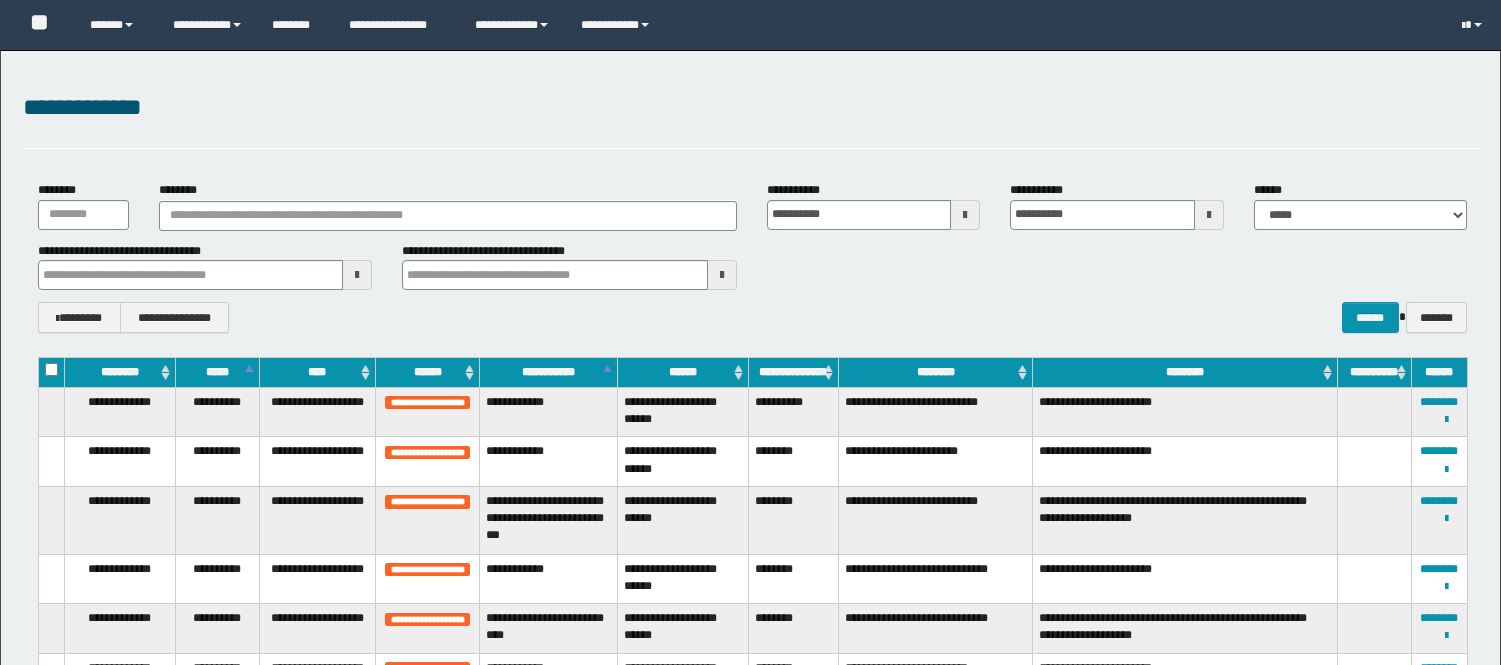 scroll, scrollTop: 0, scrollLeft: 0, axis: both 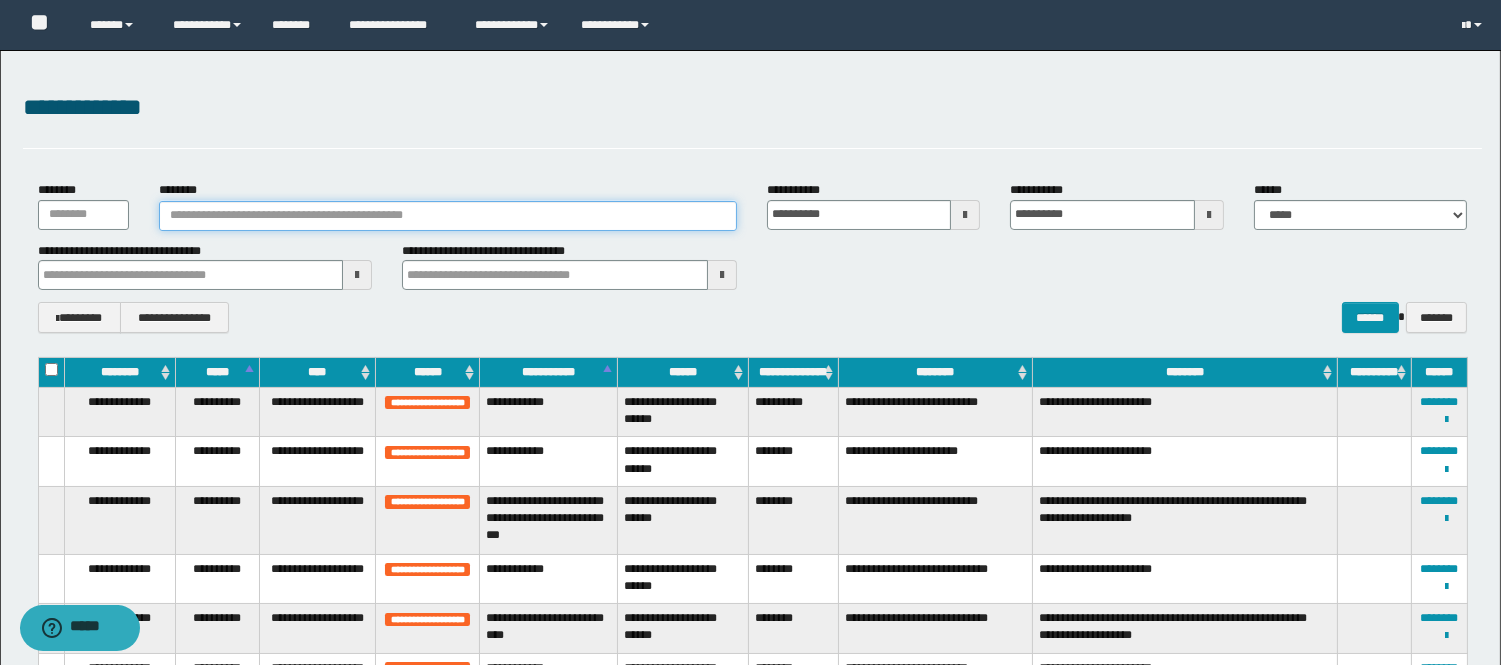 click on "********" at bounding box center (448, 216) 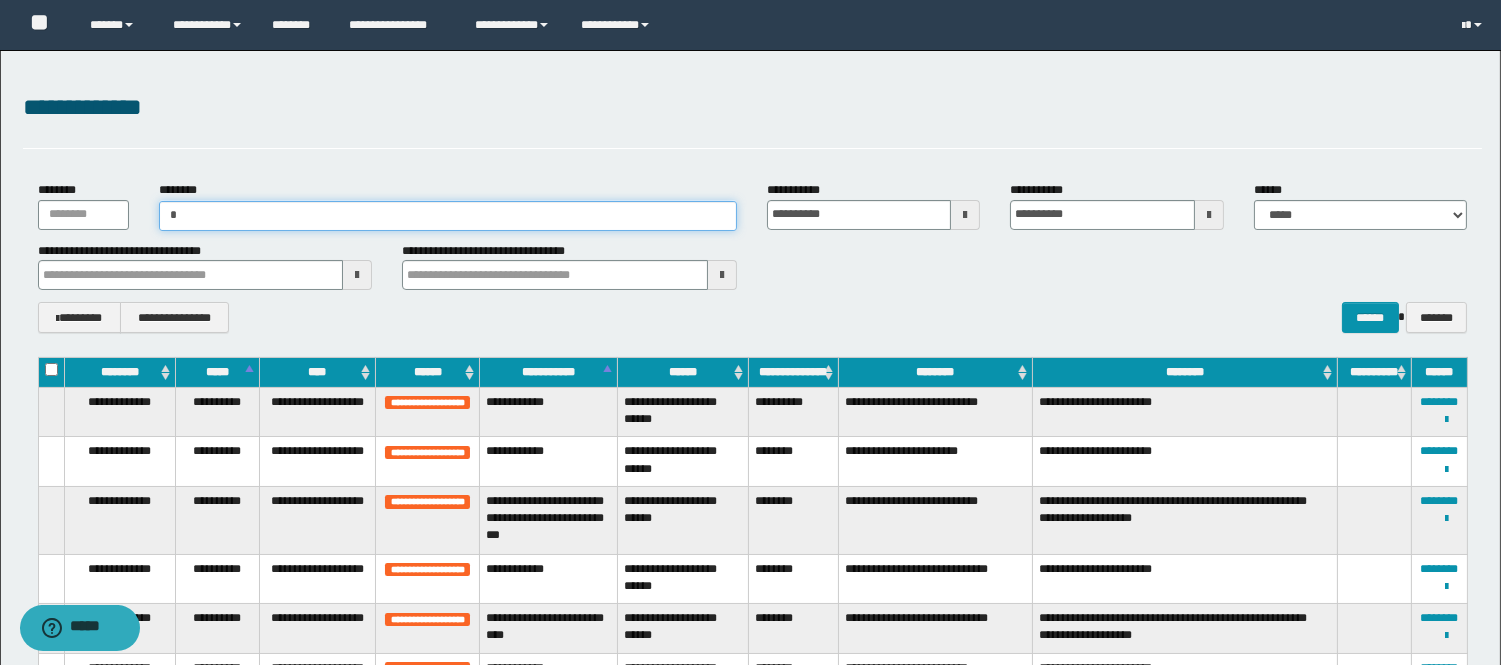 type on "**" 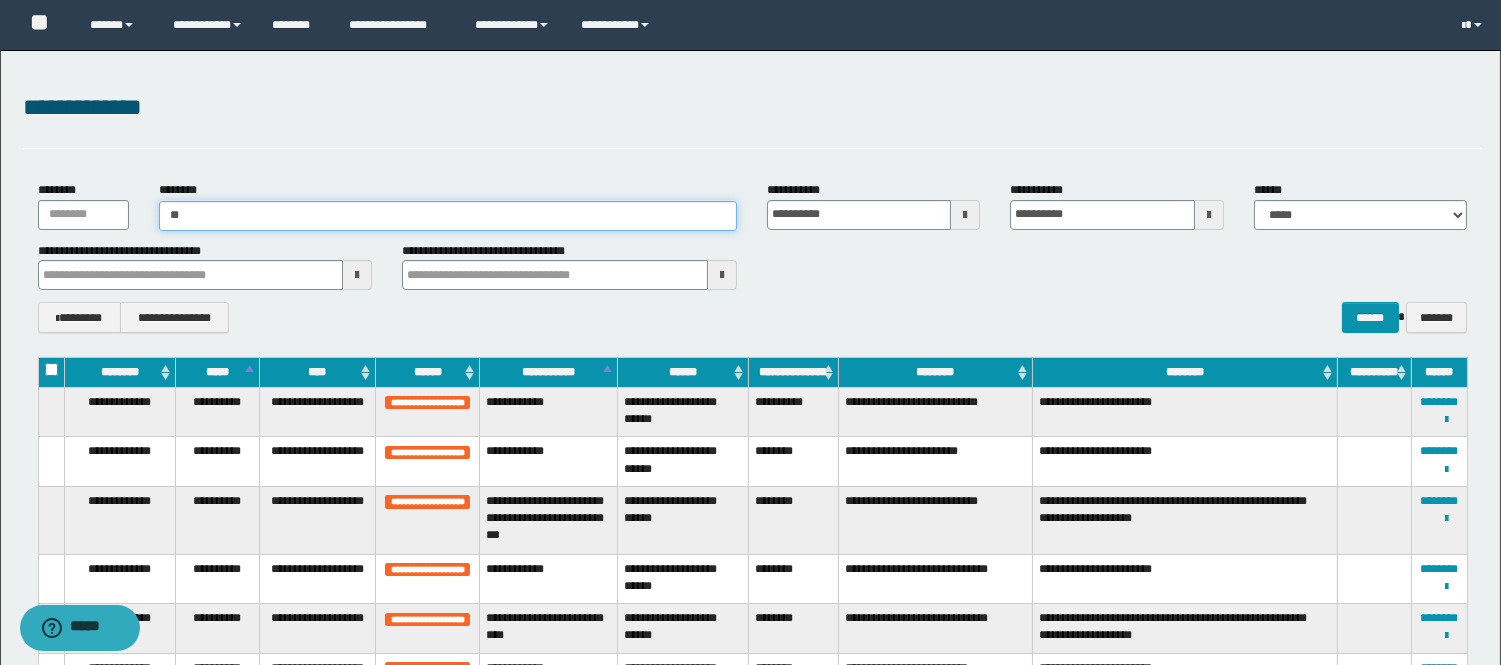 type on "**" 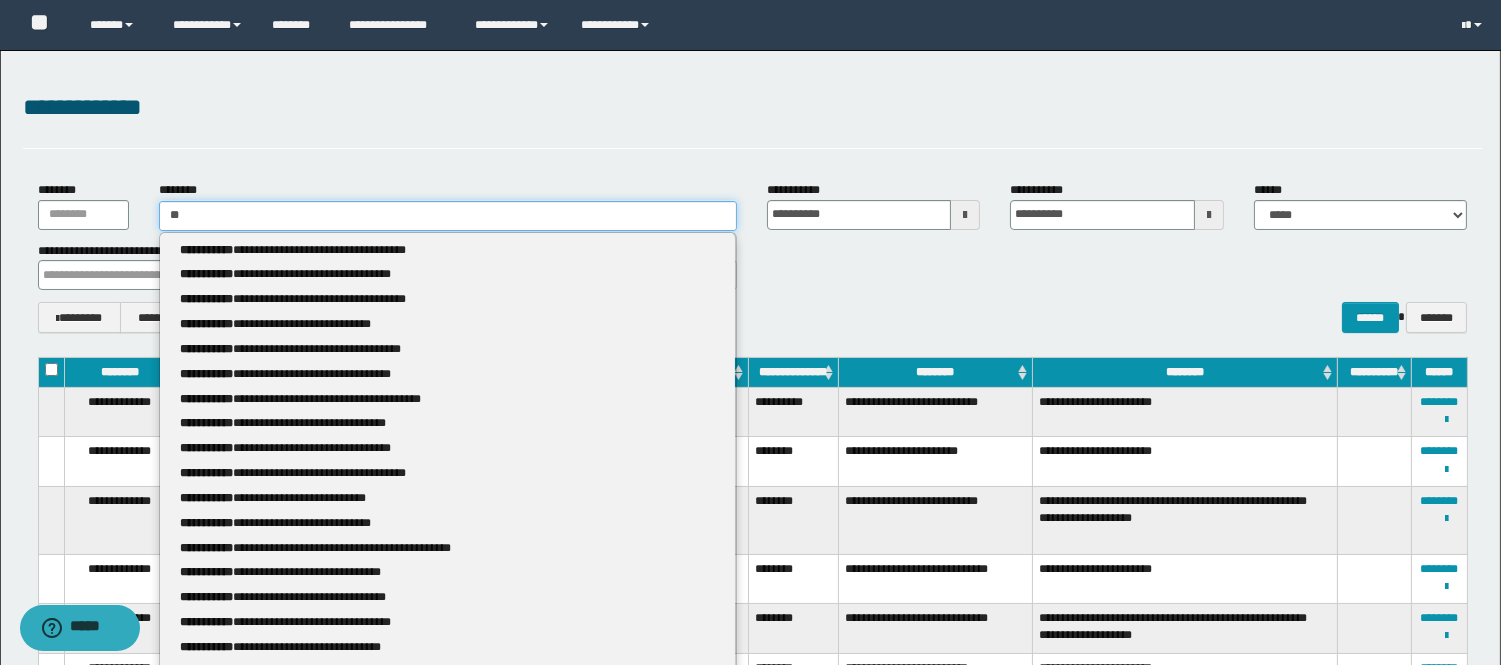 type 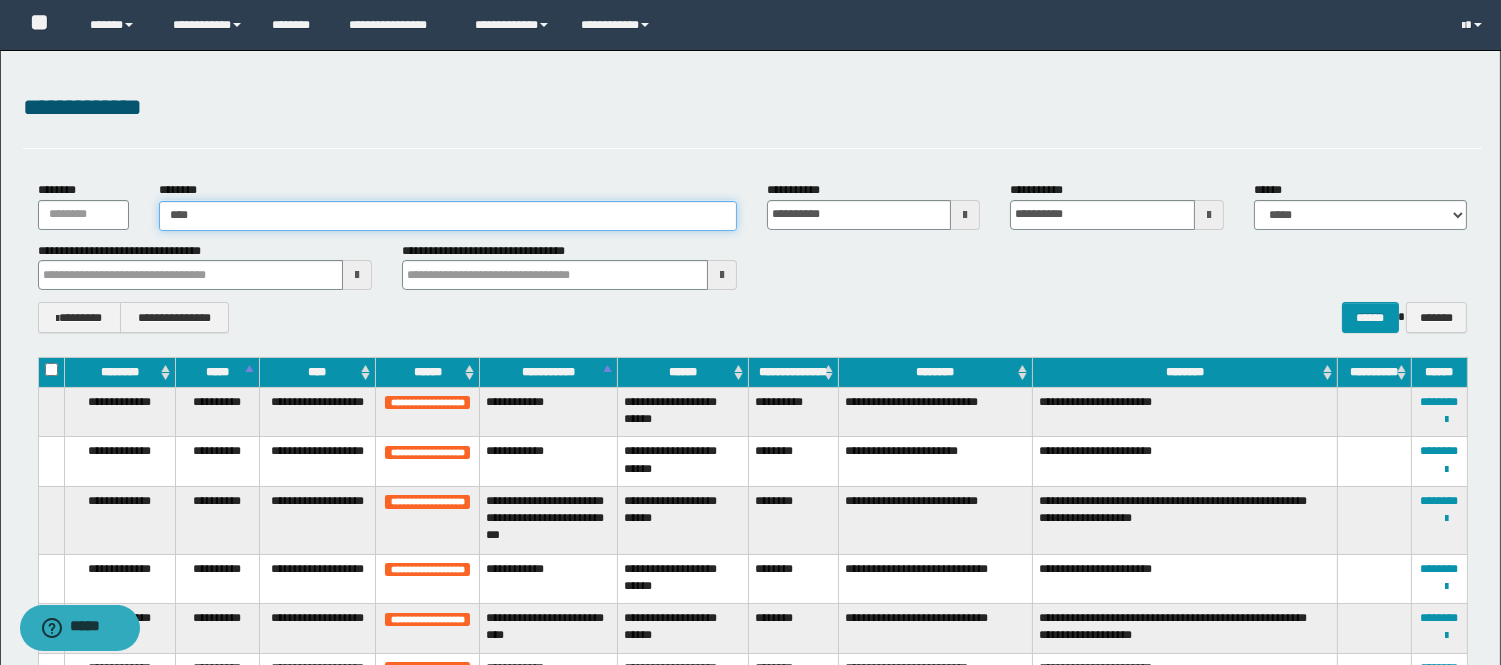 type on "*****" 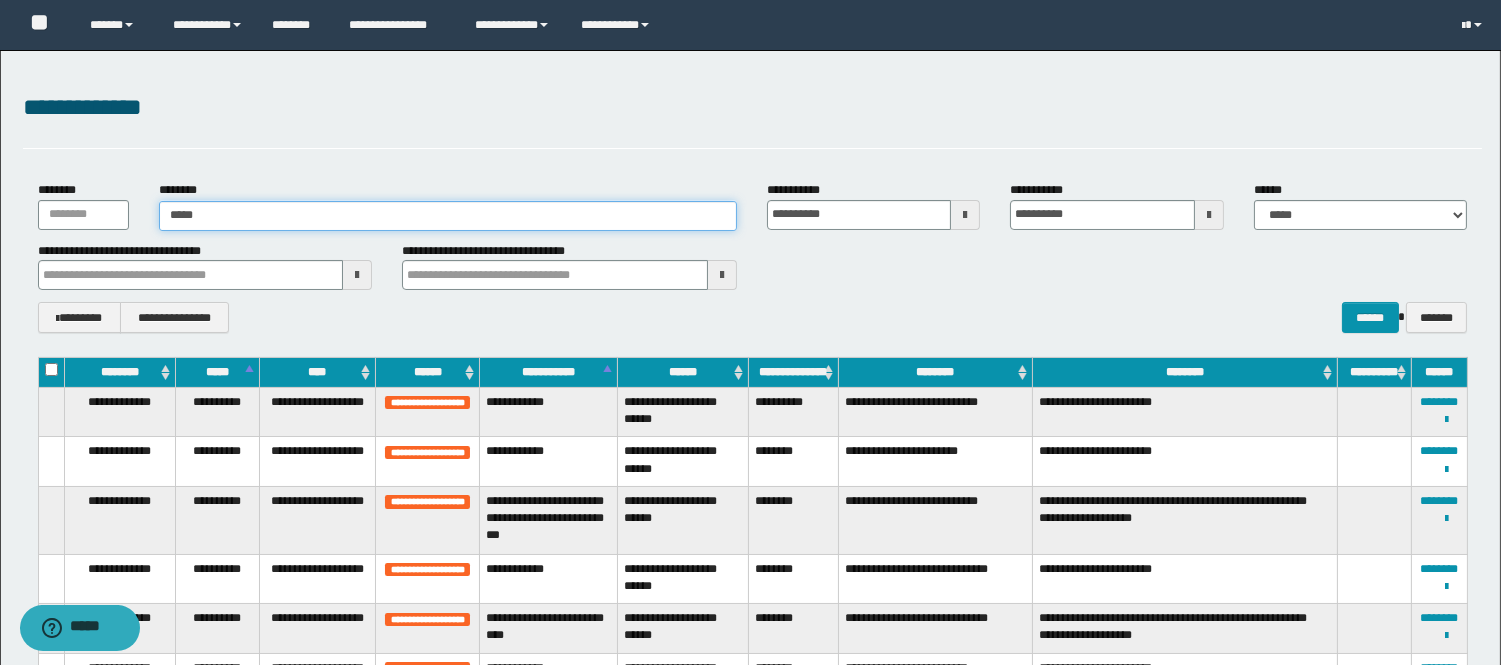 type on "*****" 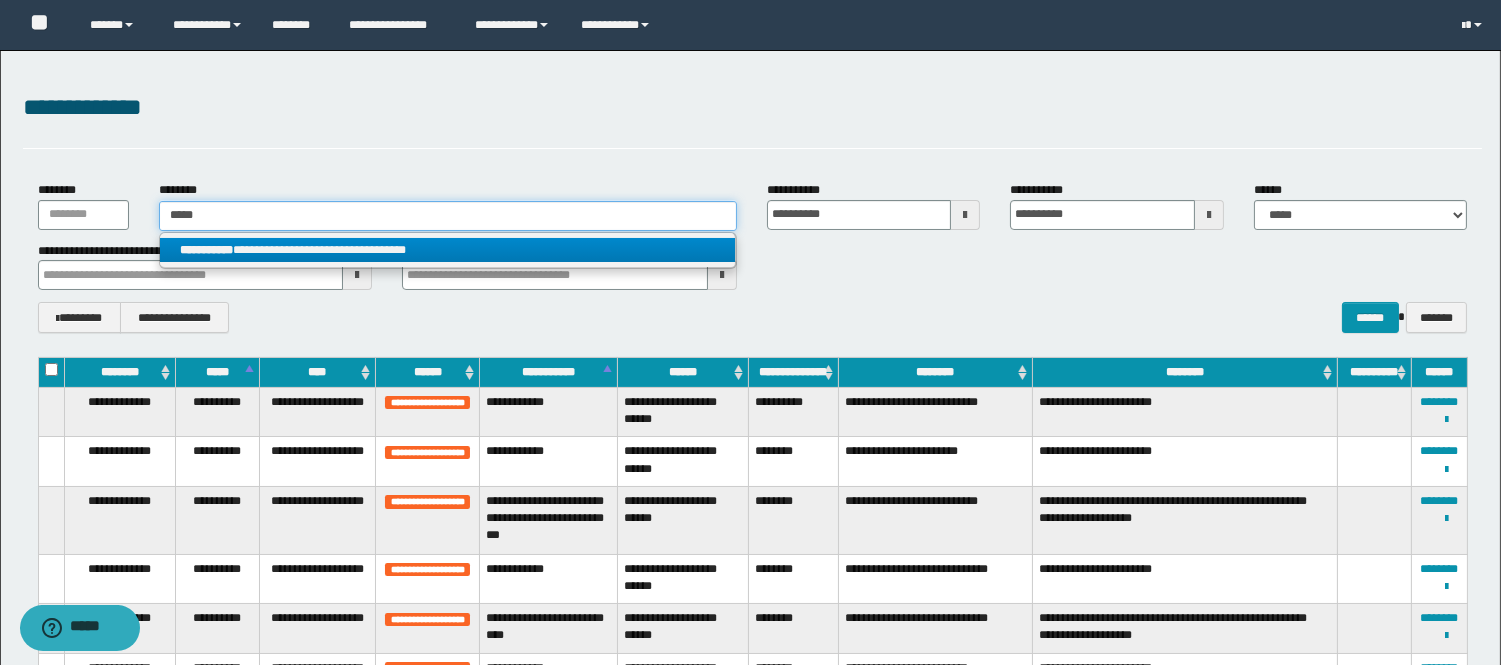 type on "*****" 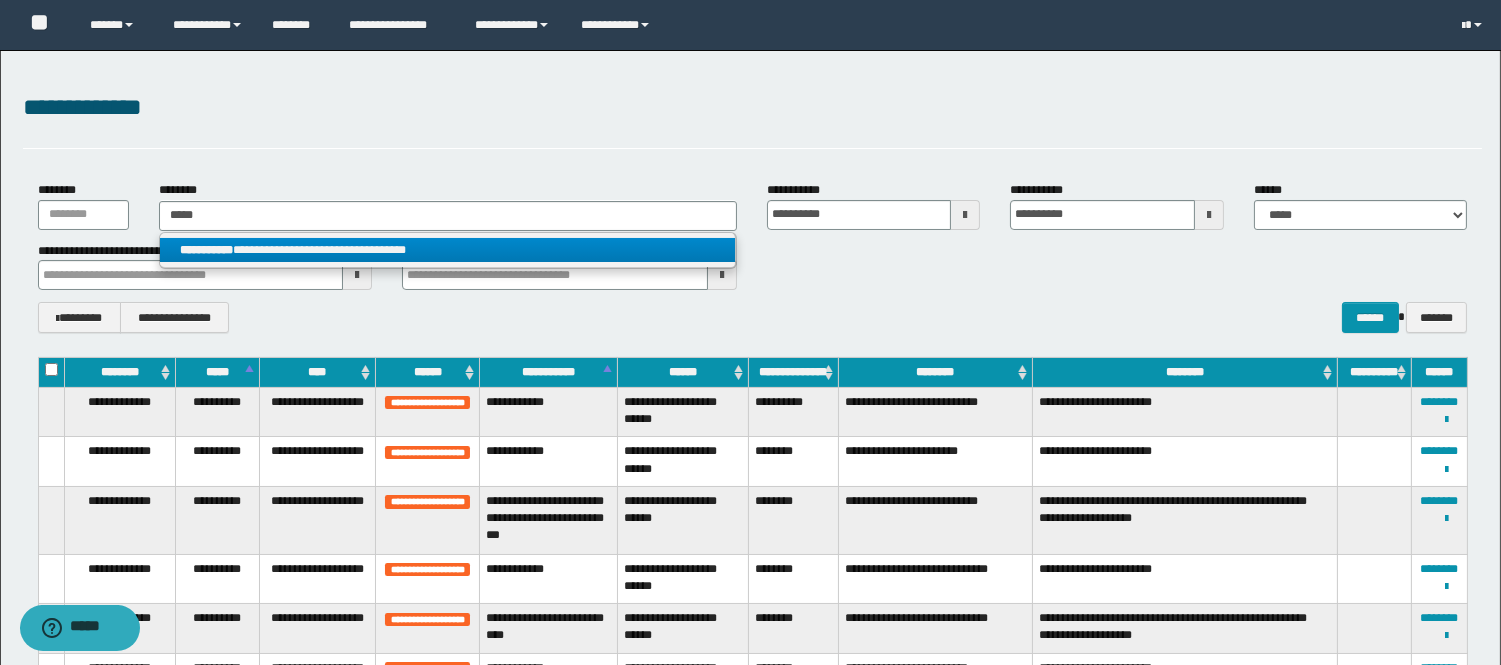 click on "**********" at bounding box center (448, 250) 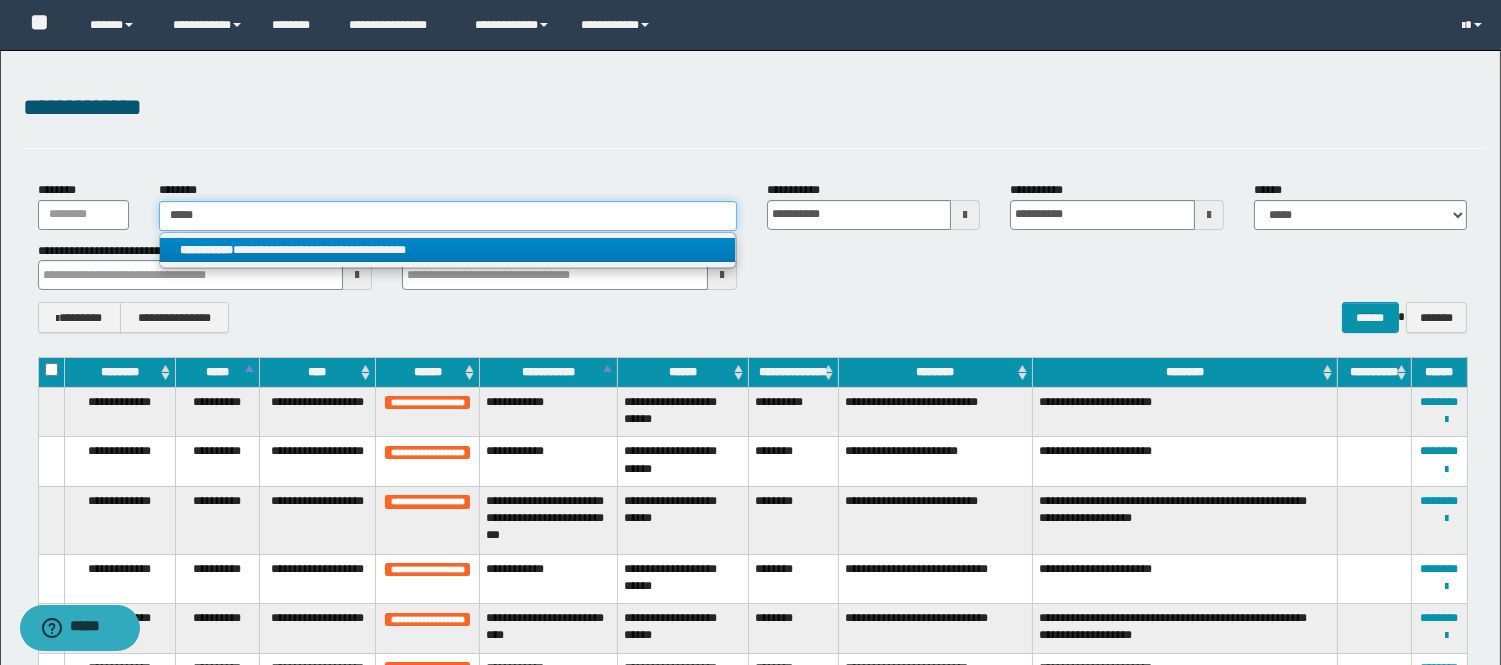 type 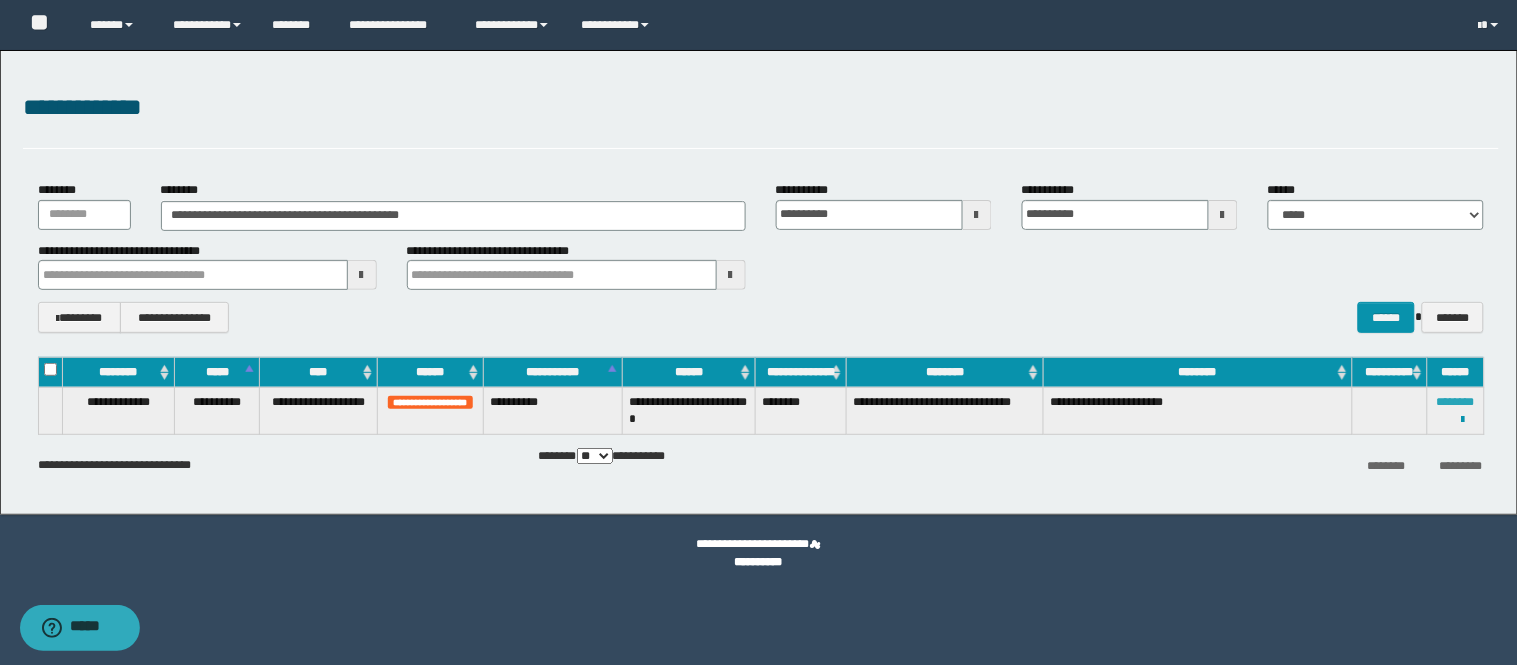click on "********" at bounding box center [1456, 402] 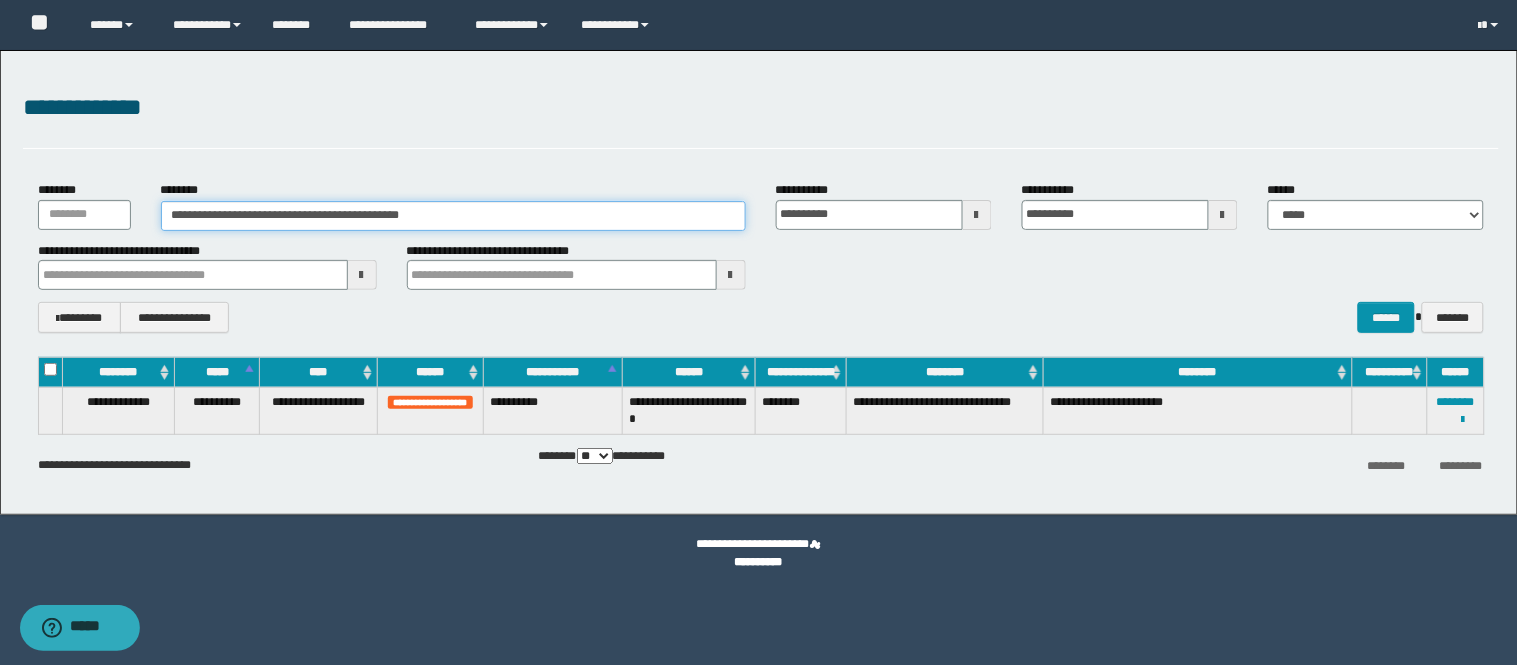 drag, startPoint x: 435, startPoint y: 215, endPoint x: 0, endPoint y: 343, distance: 453.44128 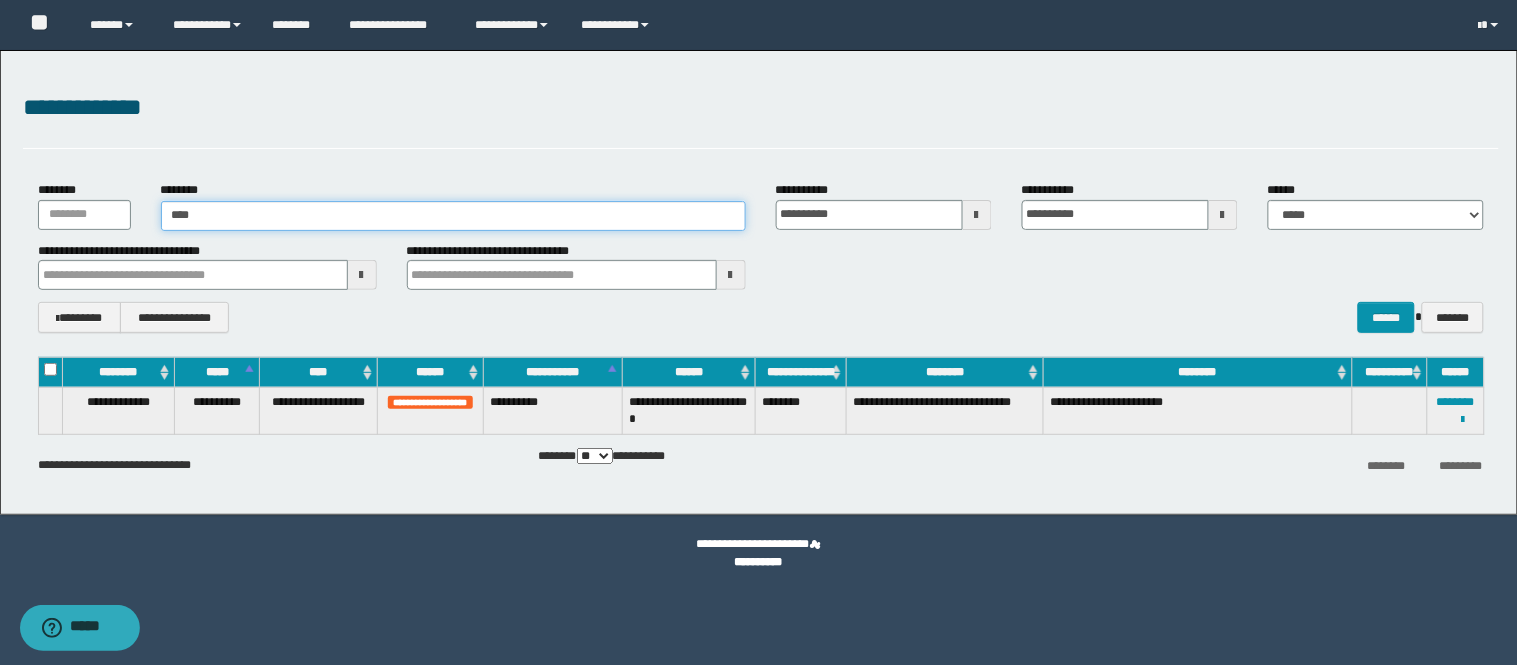 type on "*****" 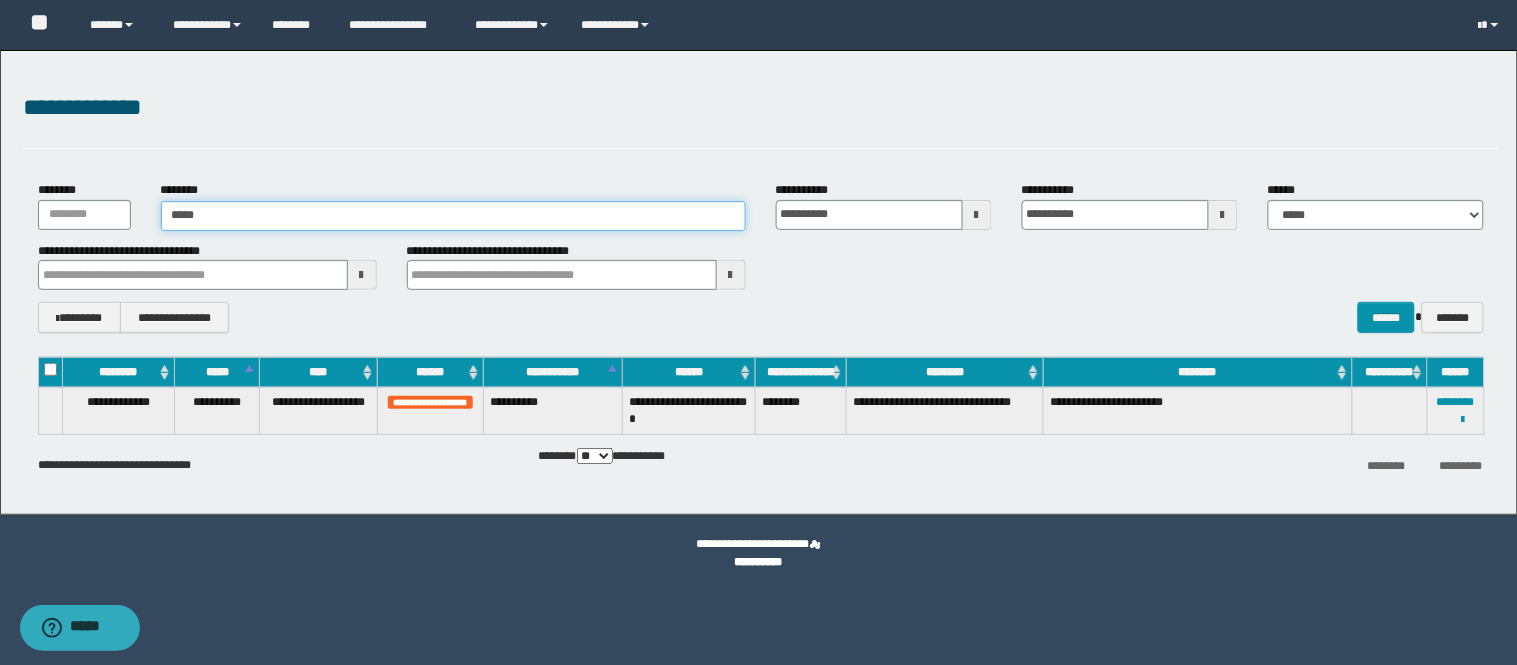 type on "*****" 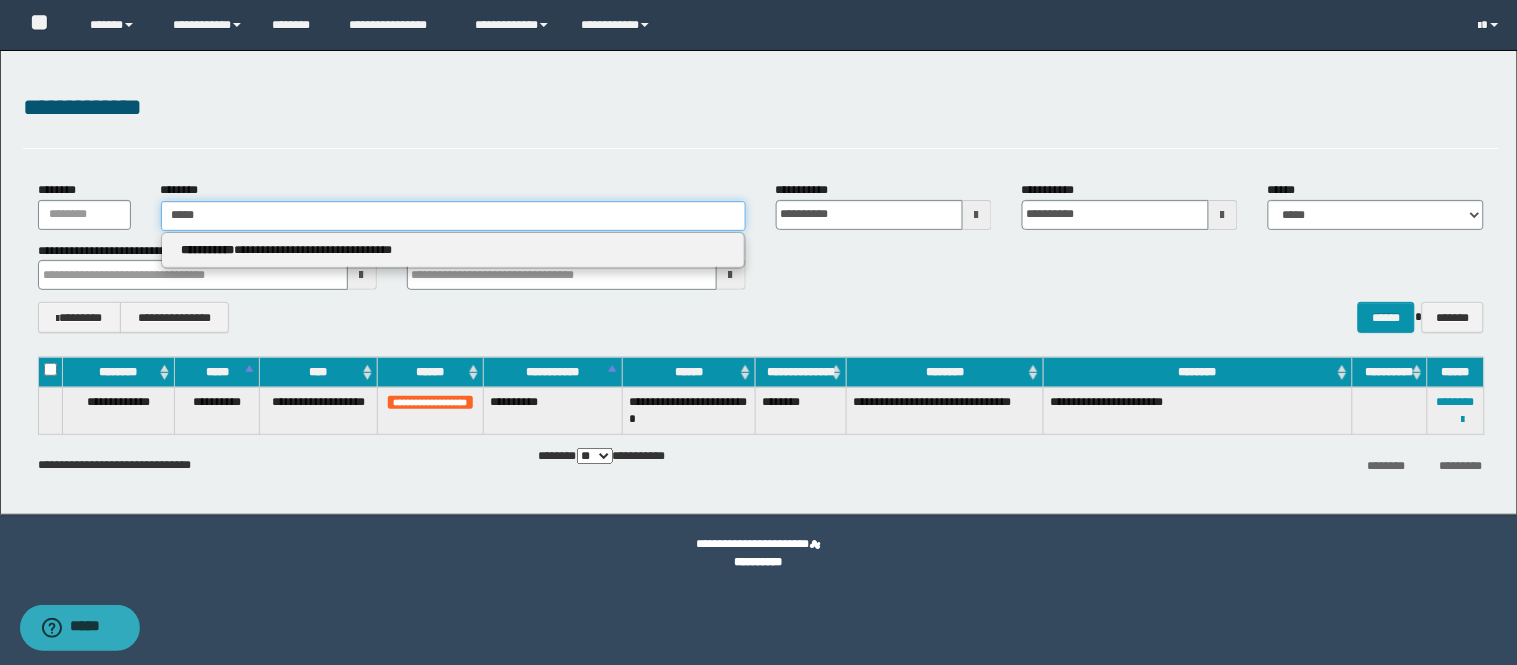 type on "*****" 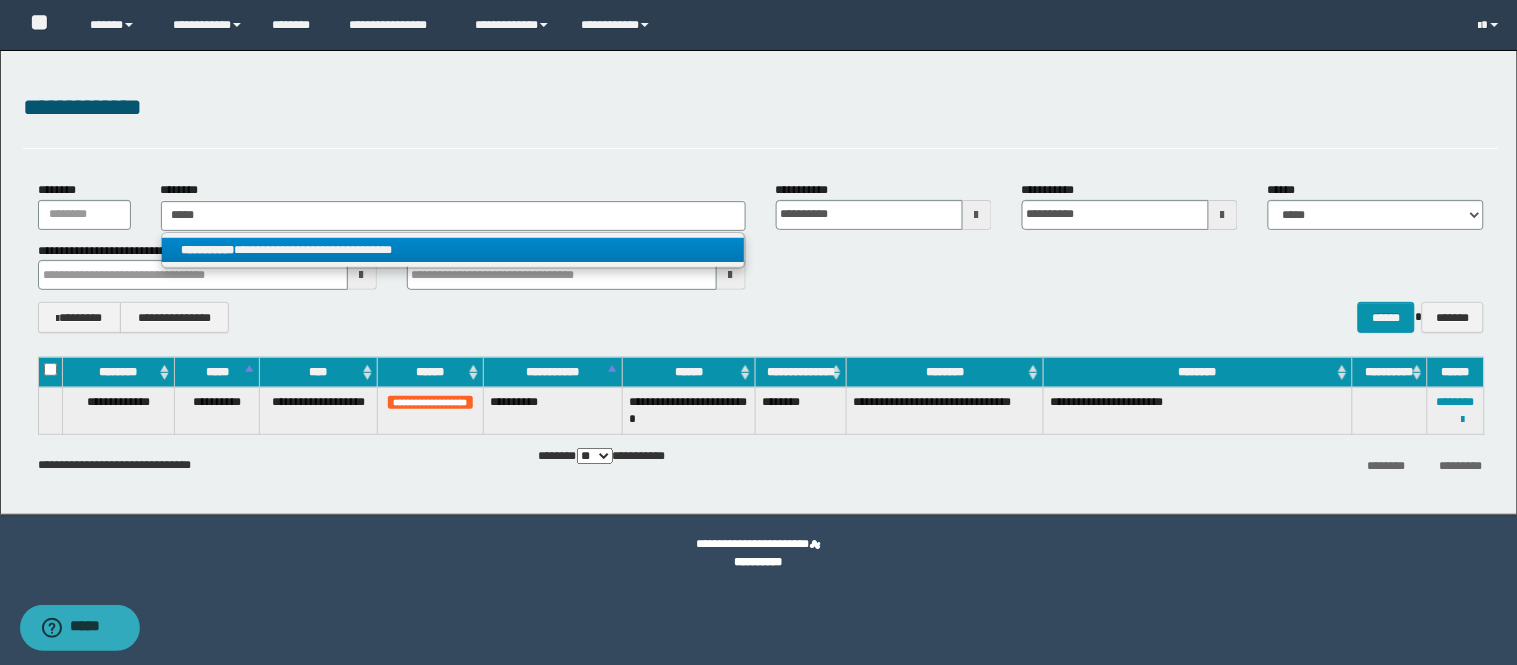 click on "**********" at bounding box center (453, 250) 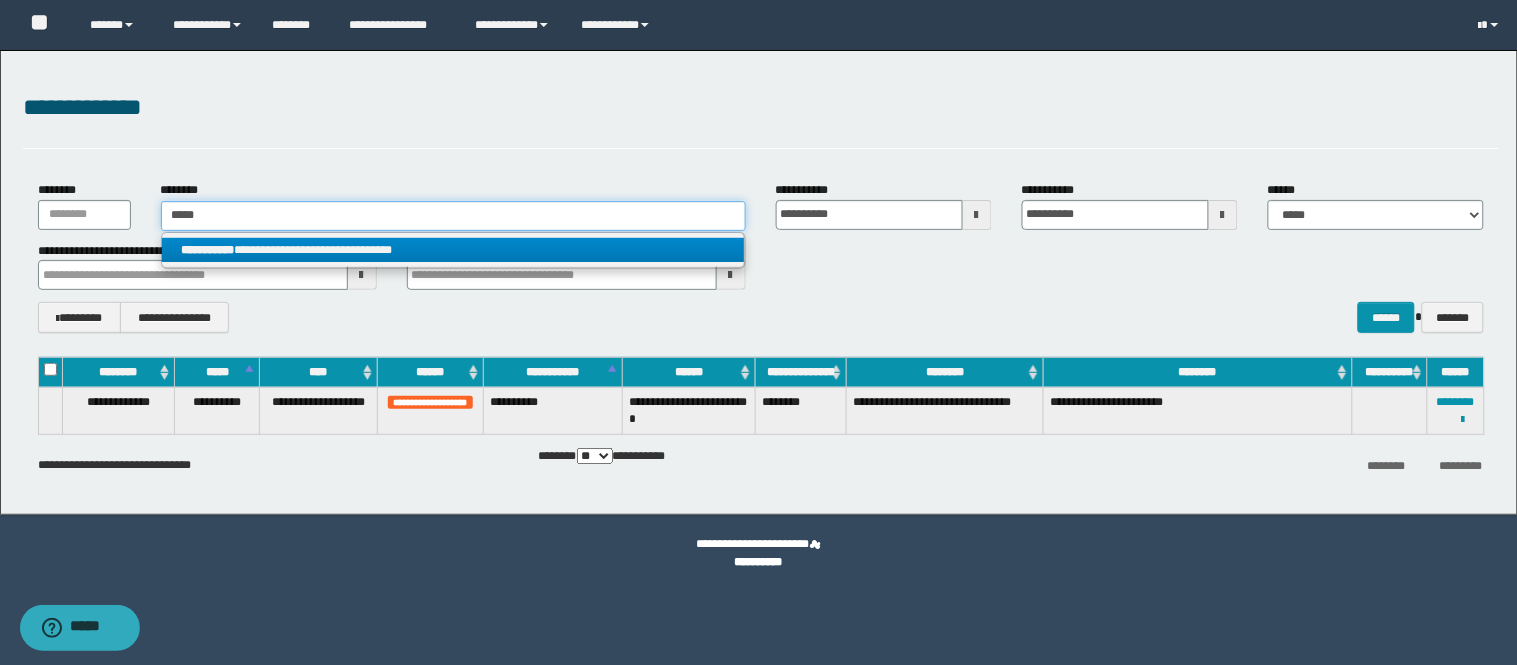 type 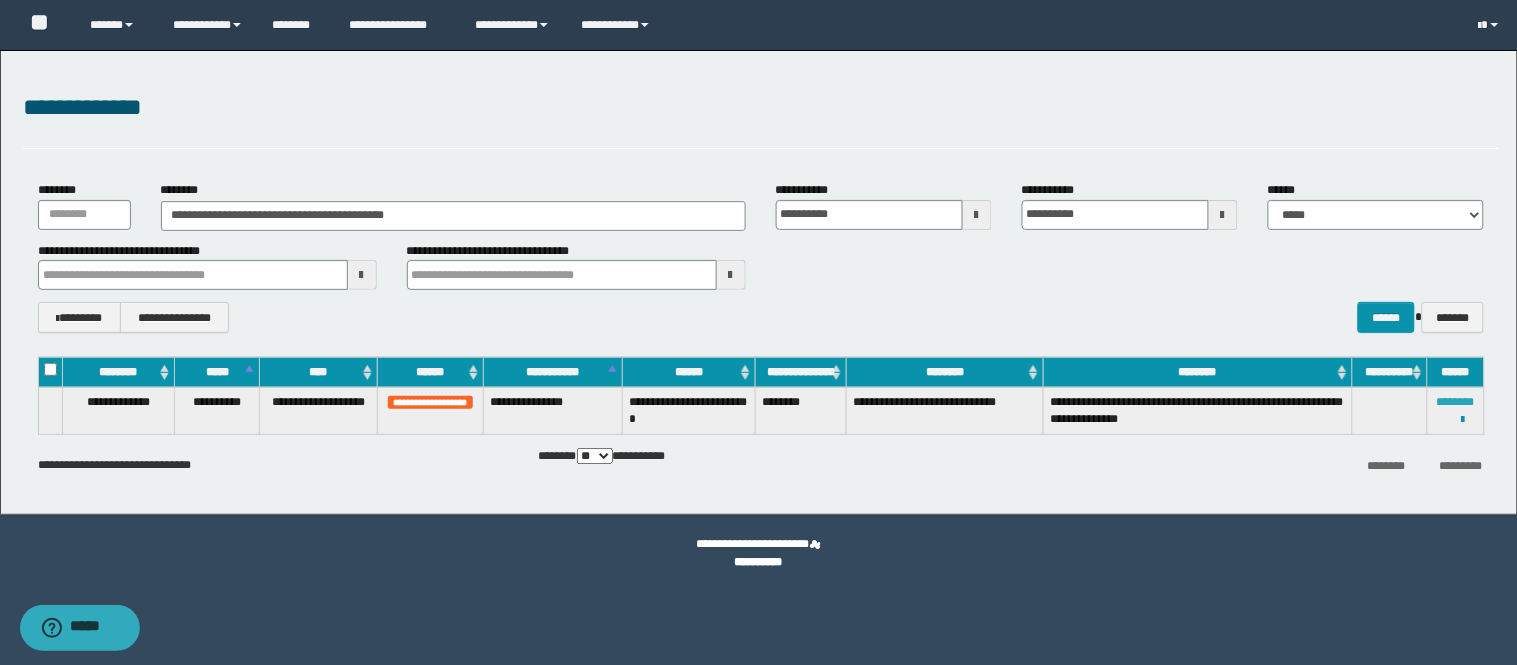 click on "********" at bounding box center (1456, 402) 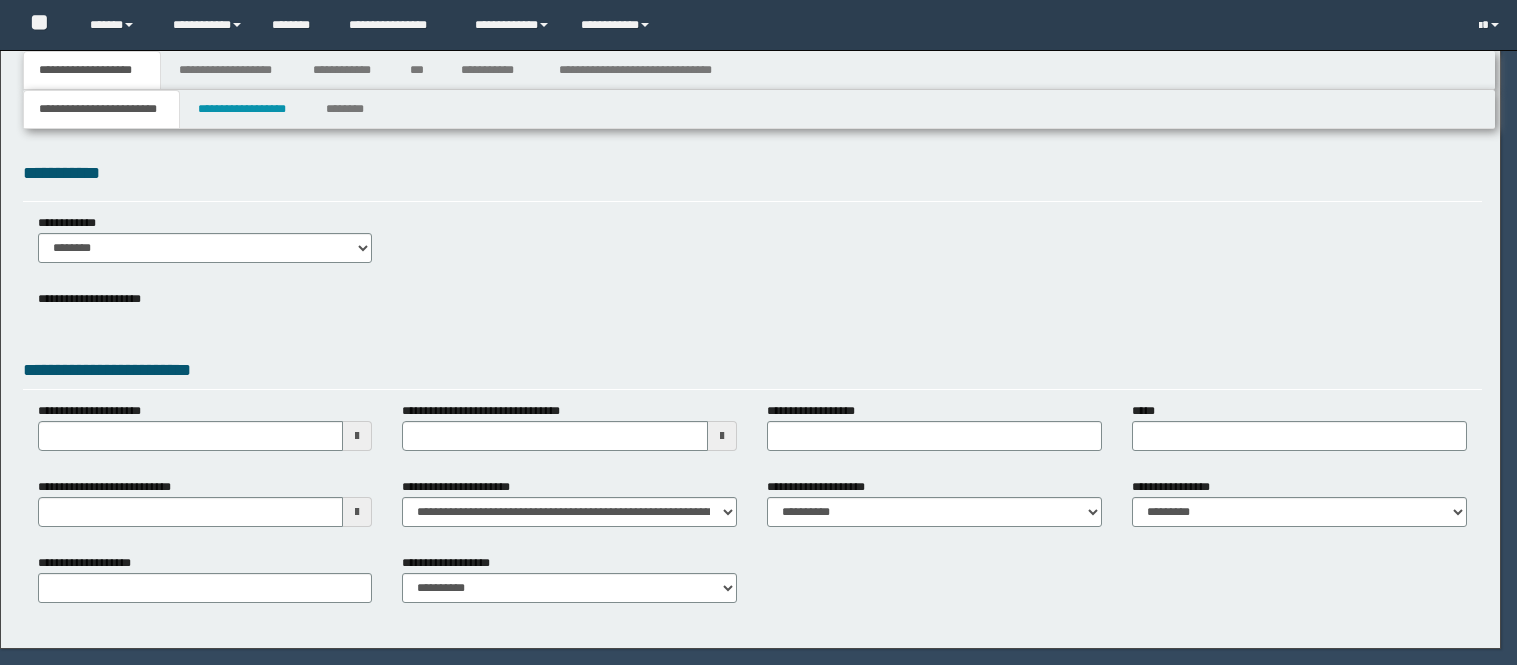 scroll, scrollTop: 0, scrollLeft: 0, axis: both 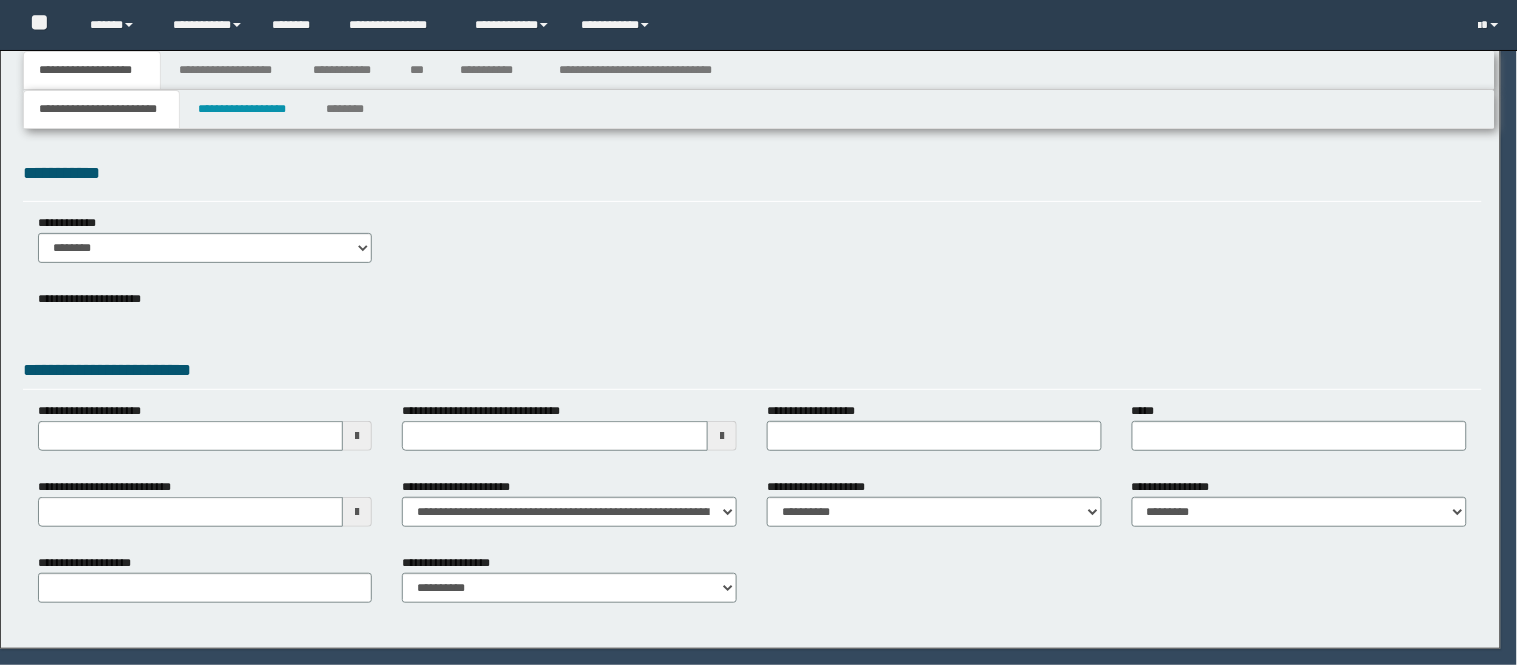select on "*" 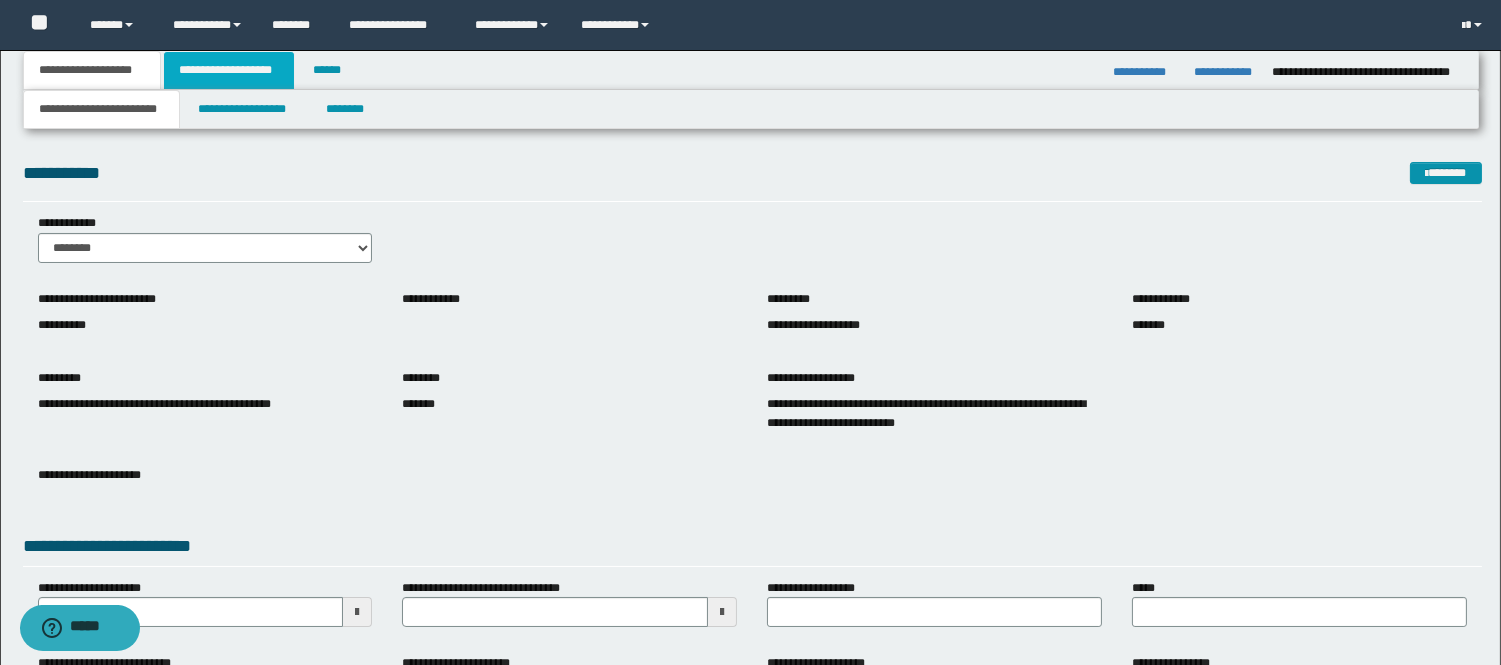 click on "**********" at bounding box center [229, 70] 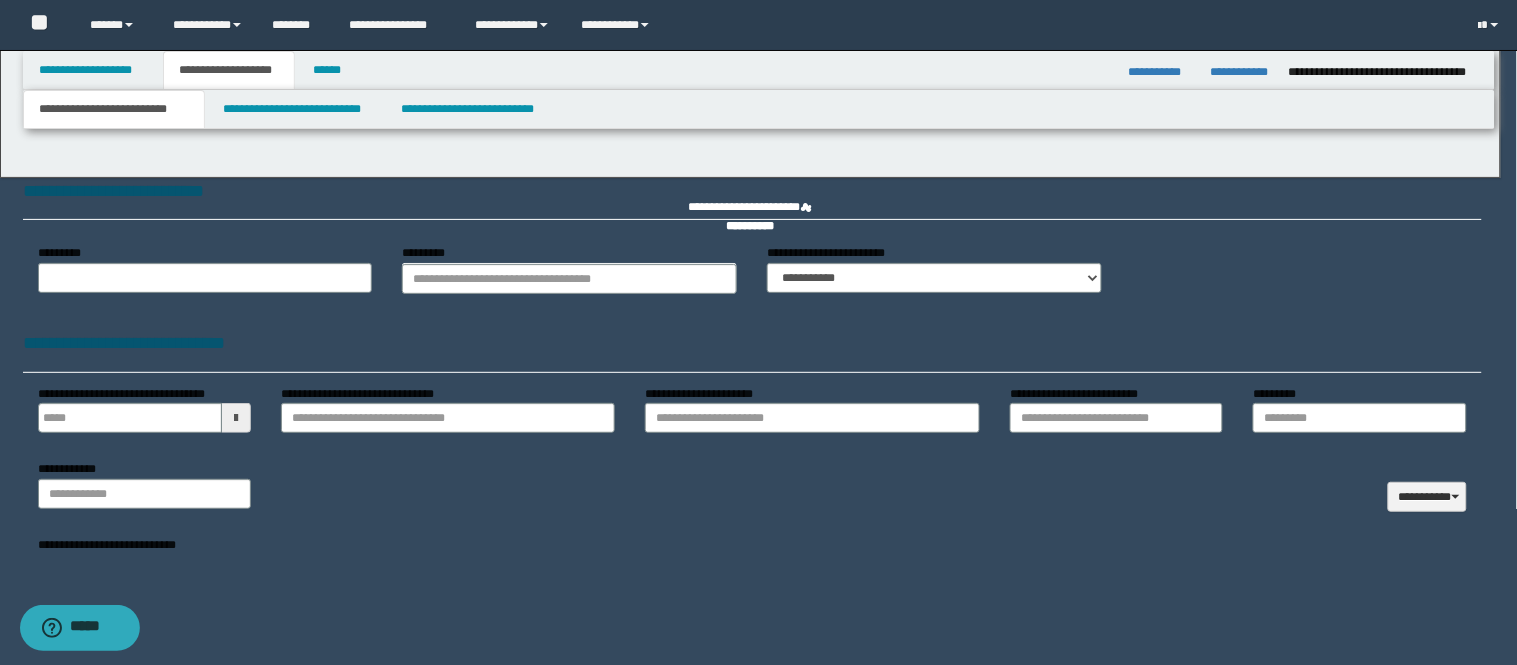 type 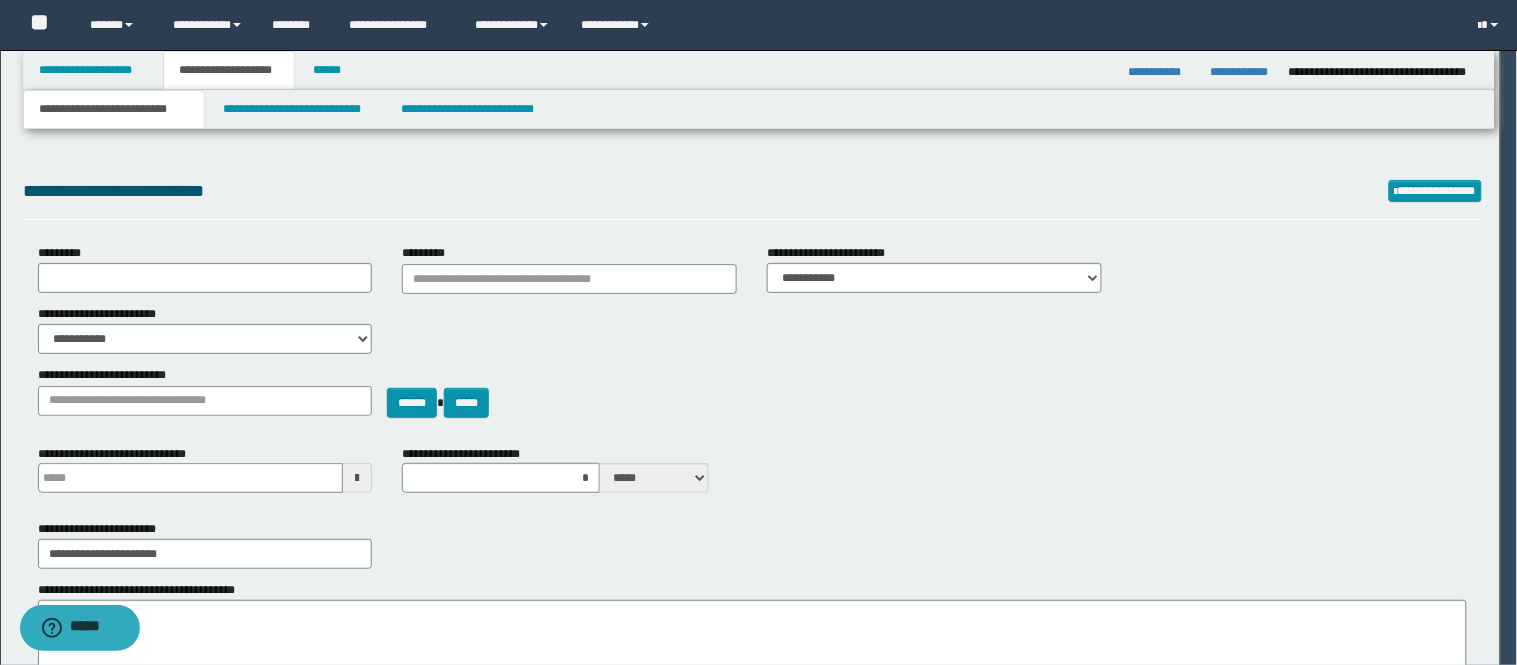scroll, scrollTop: 0, scrollLeft: 0, axis: both 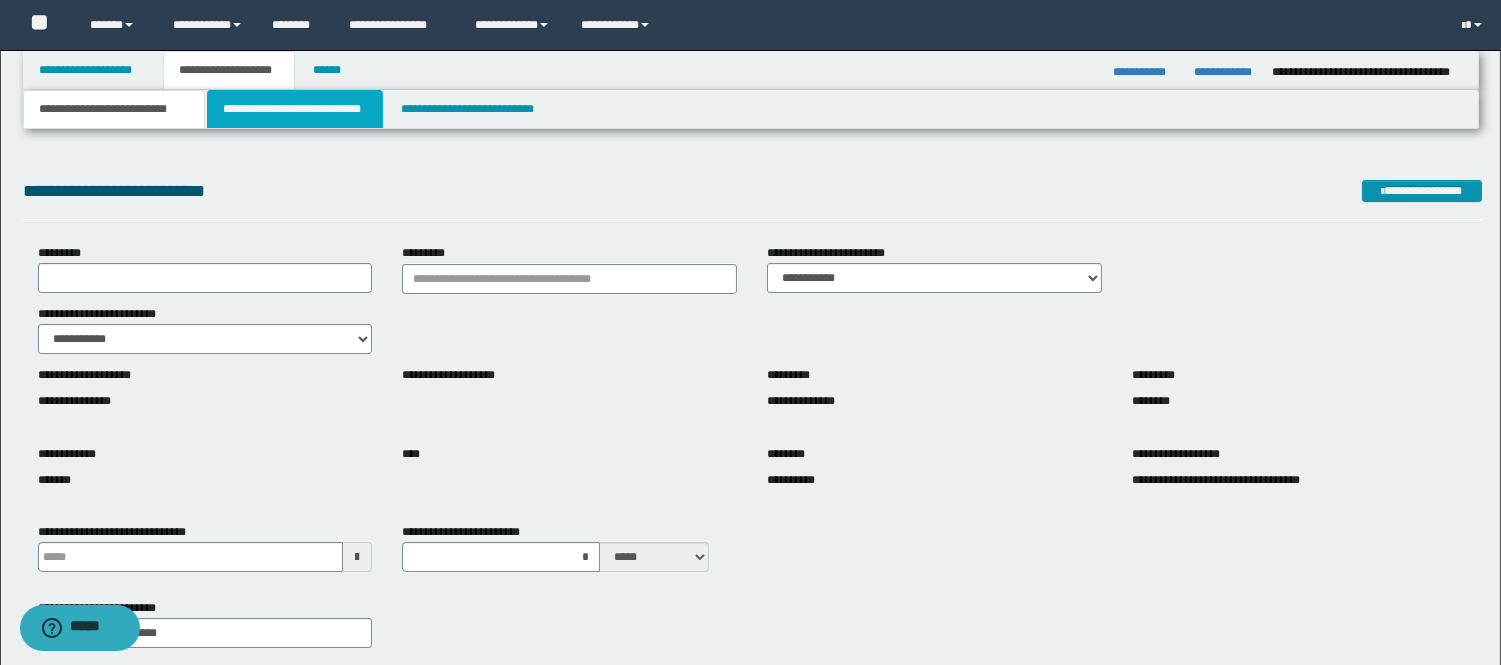 click on "**********" at bounding box center (295, 109) 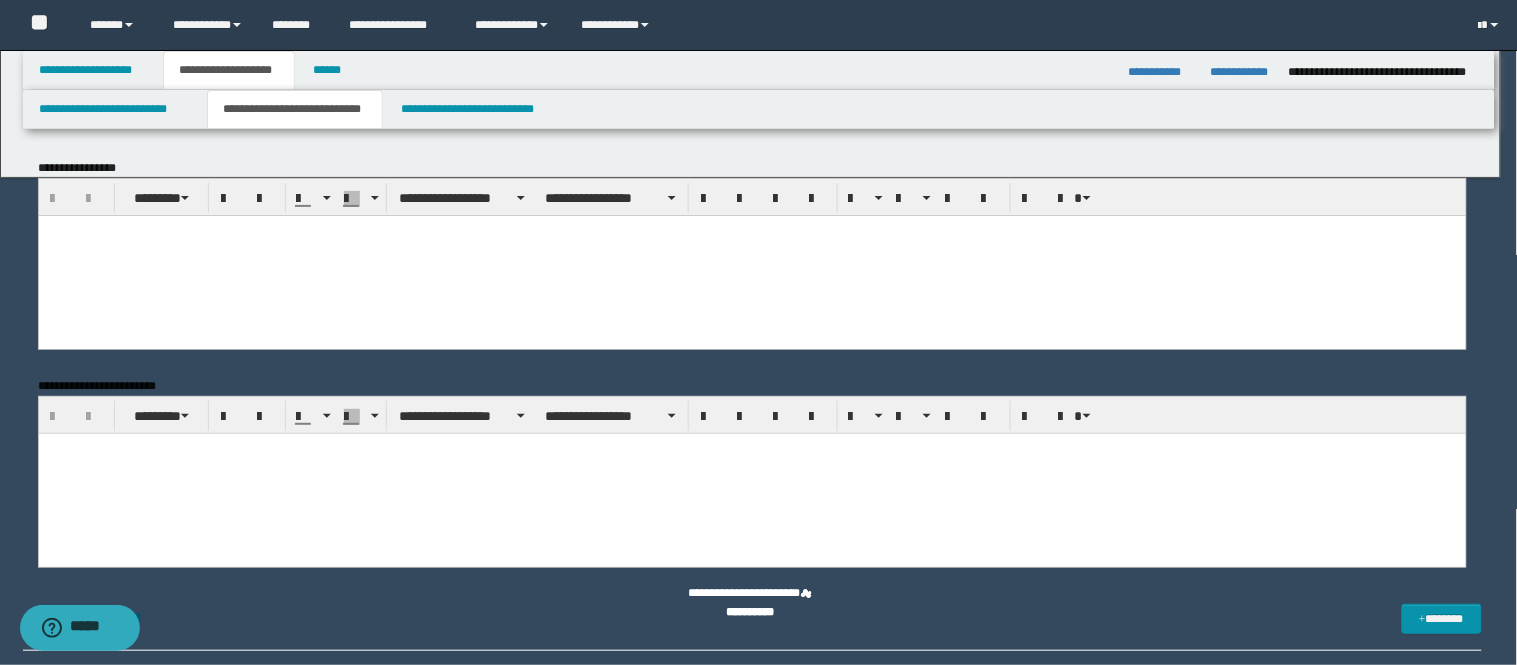 scroll, scrollTop: 0, scrollLeft: 0, axis: both 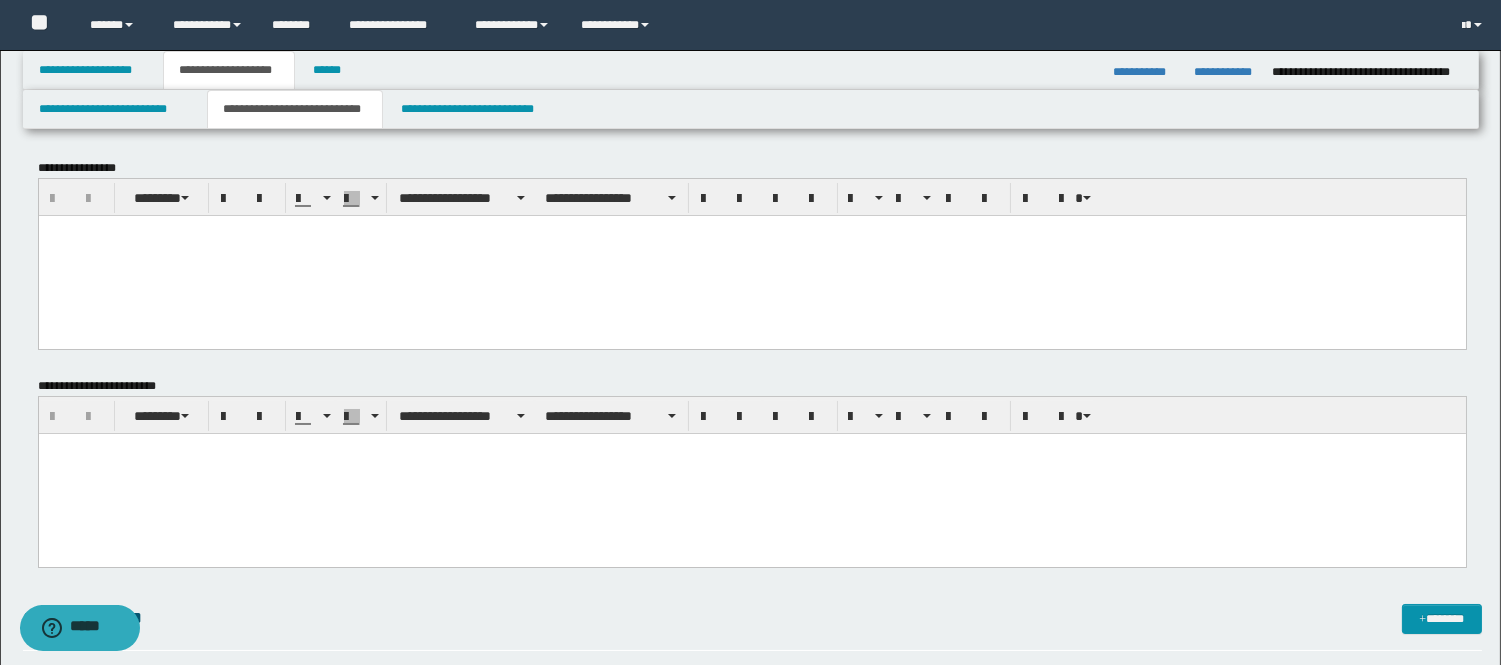 click at bounding box center (751, 474) 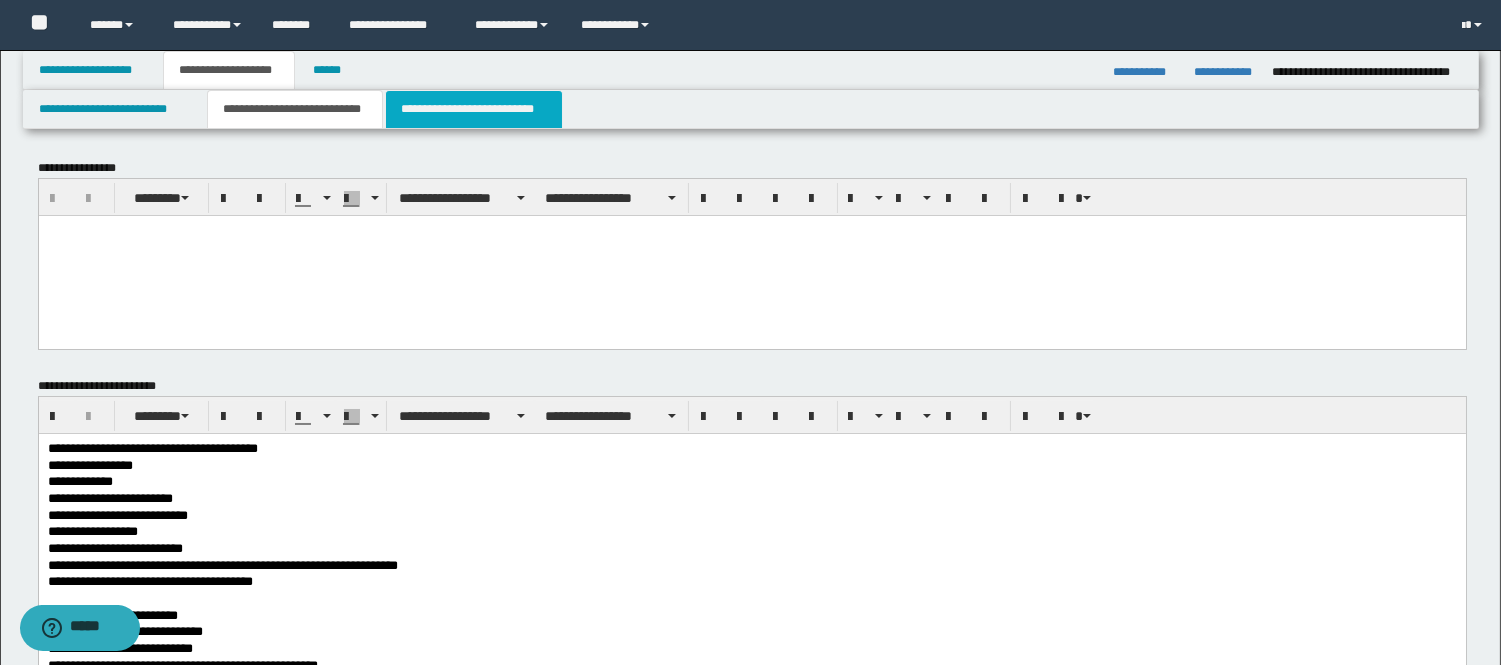 click on "**********" at bounding box center (474, 109) 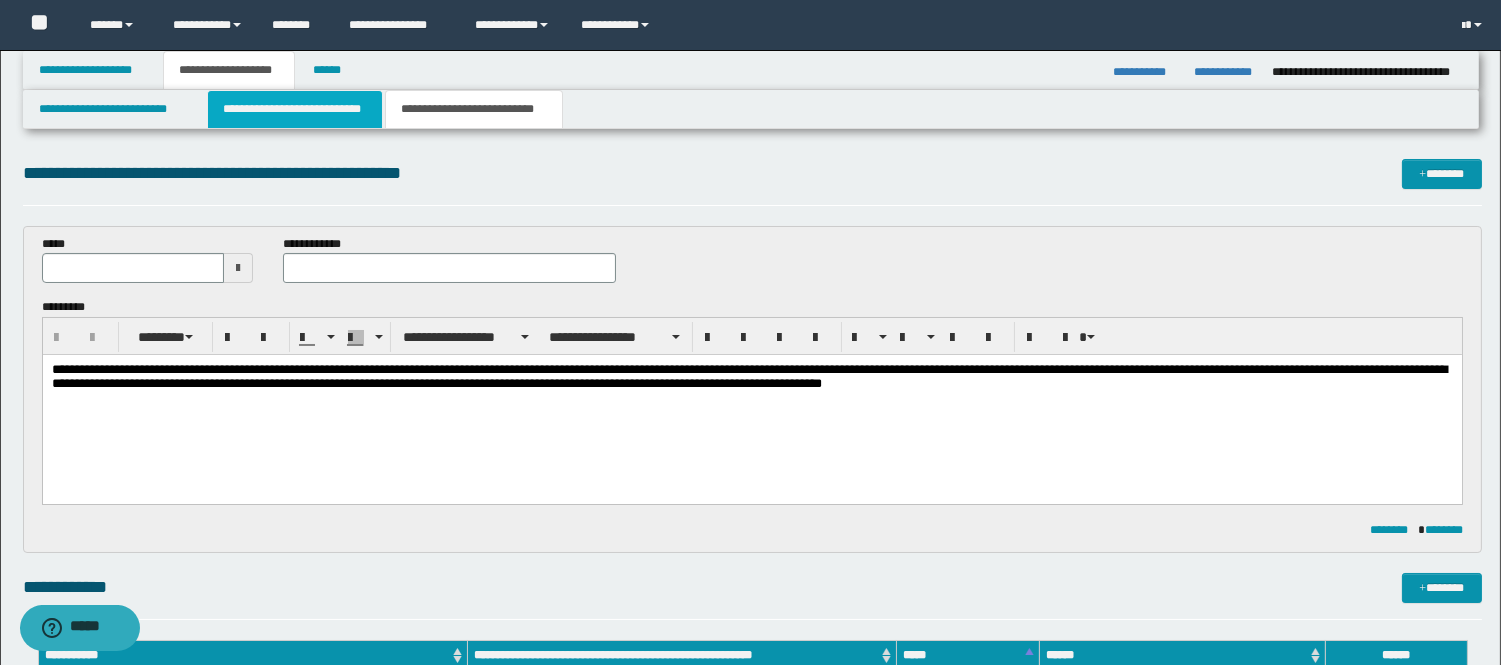 scroll, scrollTop: 0, scrollLeft: 0, axis: both 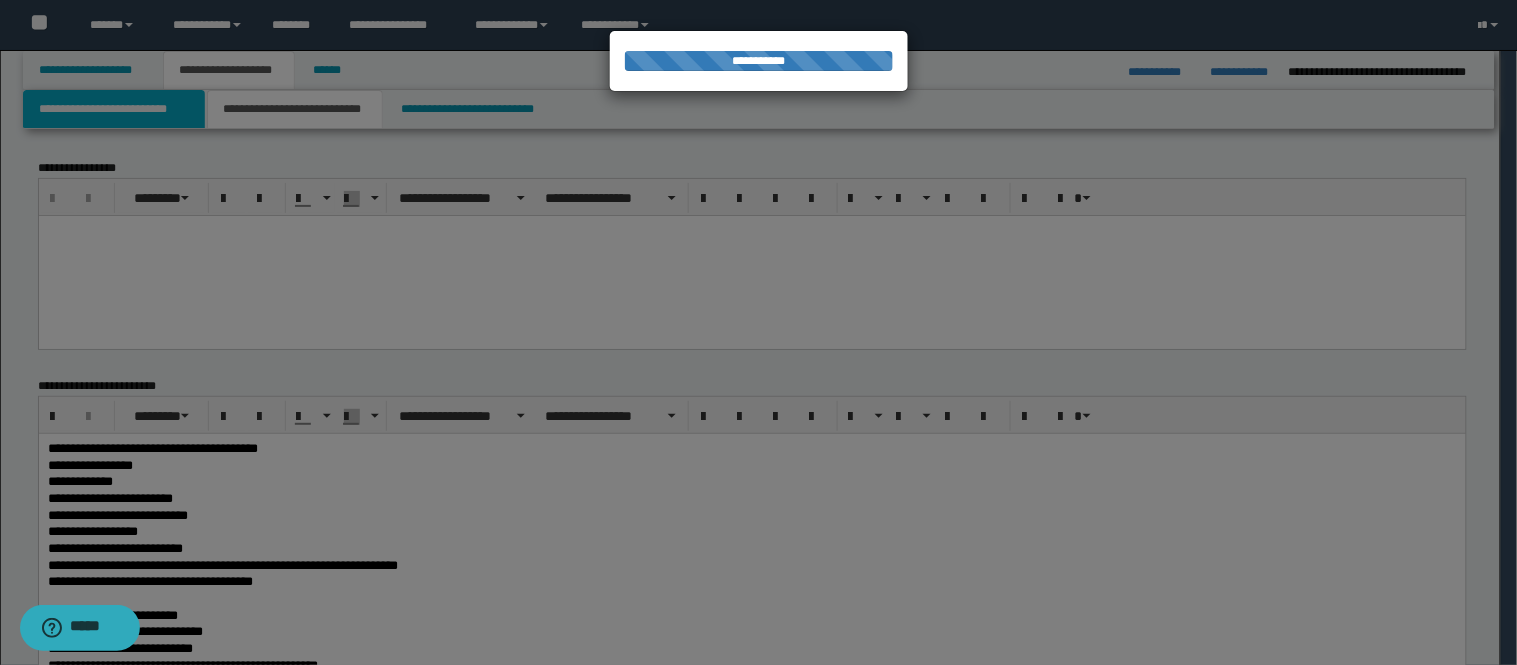 click on "**********" at bounding box center [114, 109] 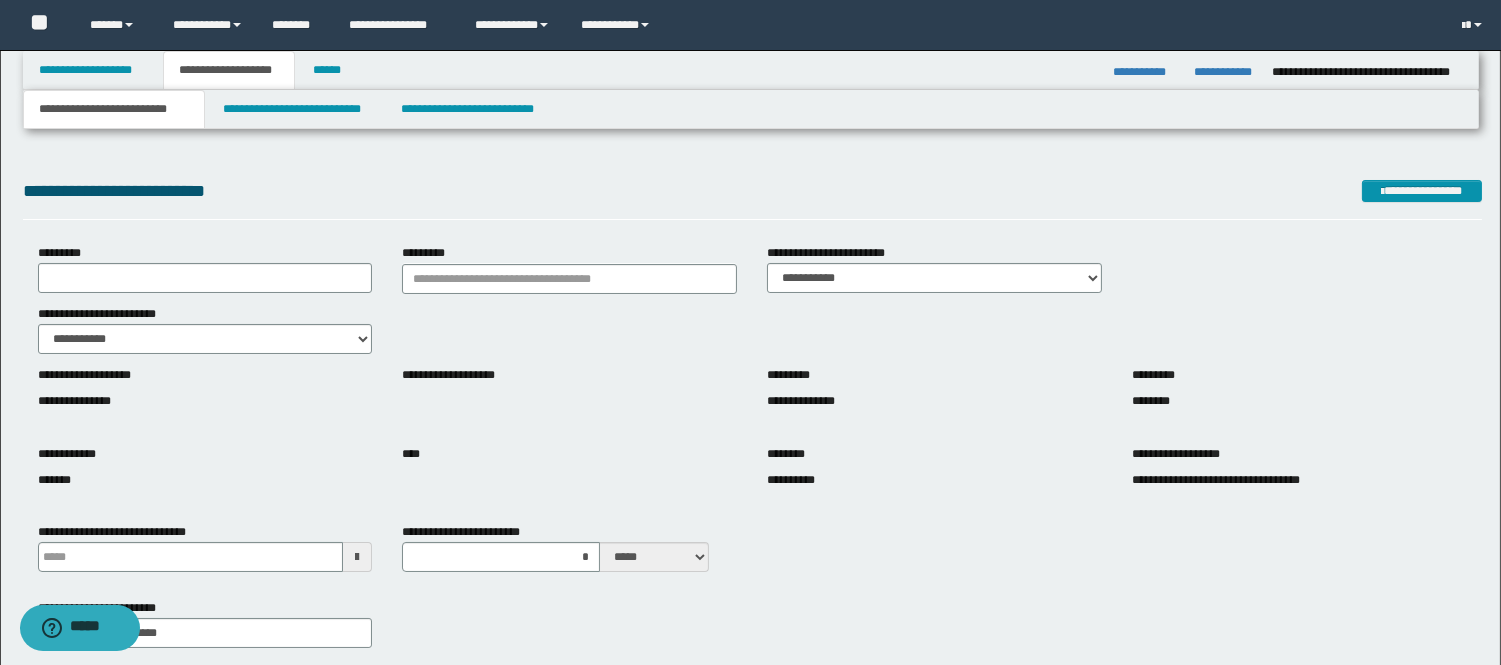 type 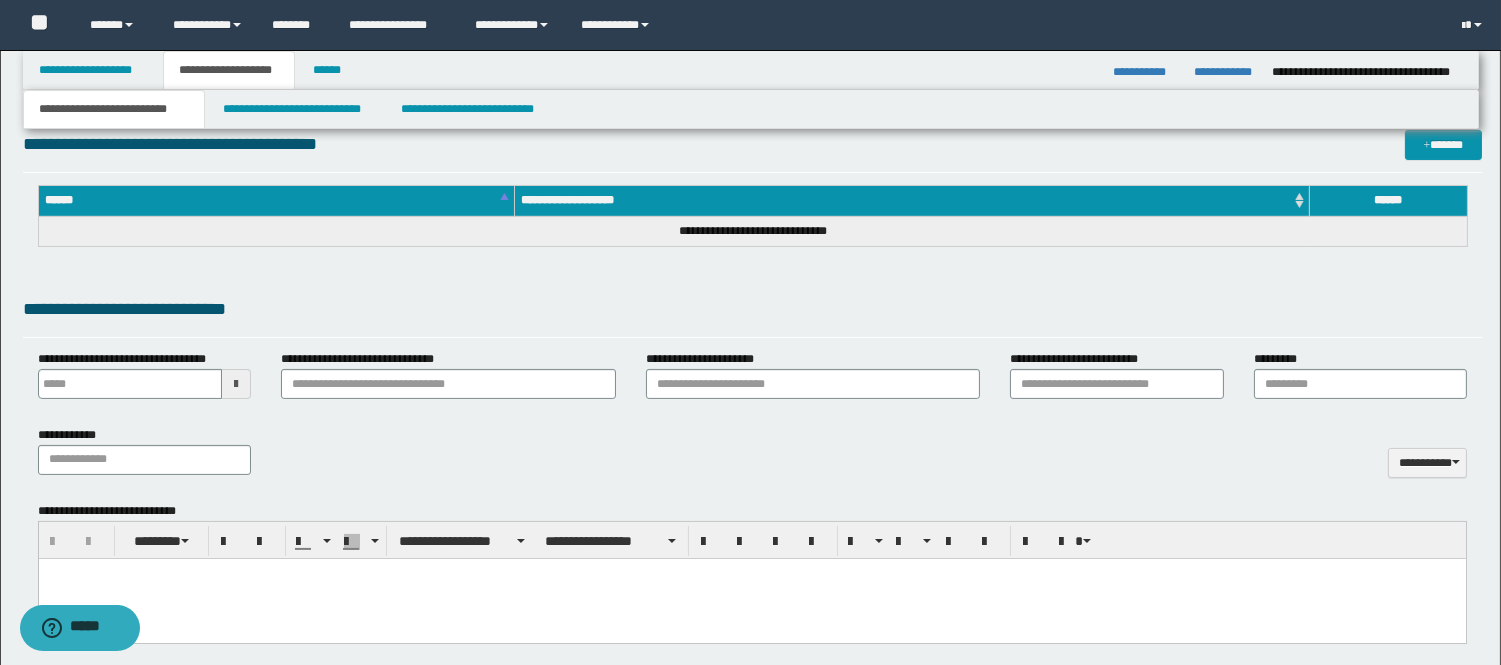 scroll, scrollTop: 777, scrollLeft: 0, axis: vertical 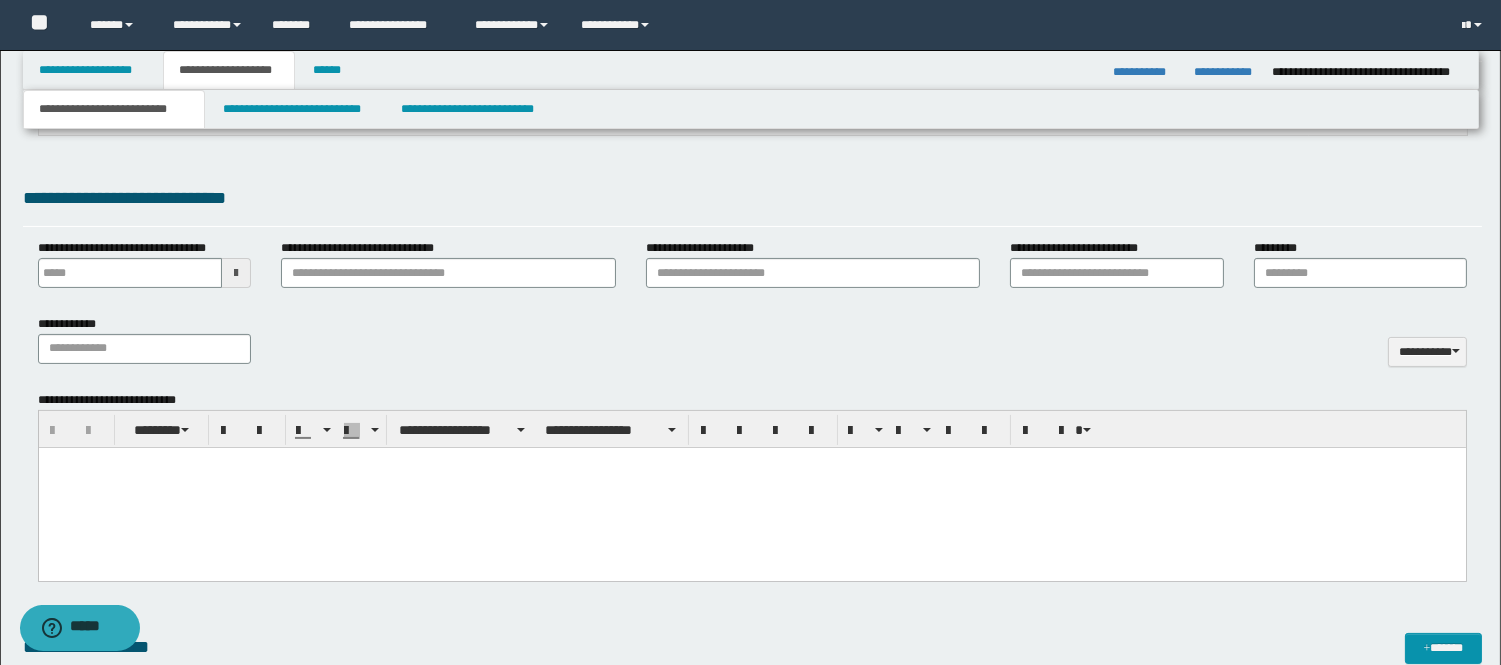 click at bounding box center [751, 487] 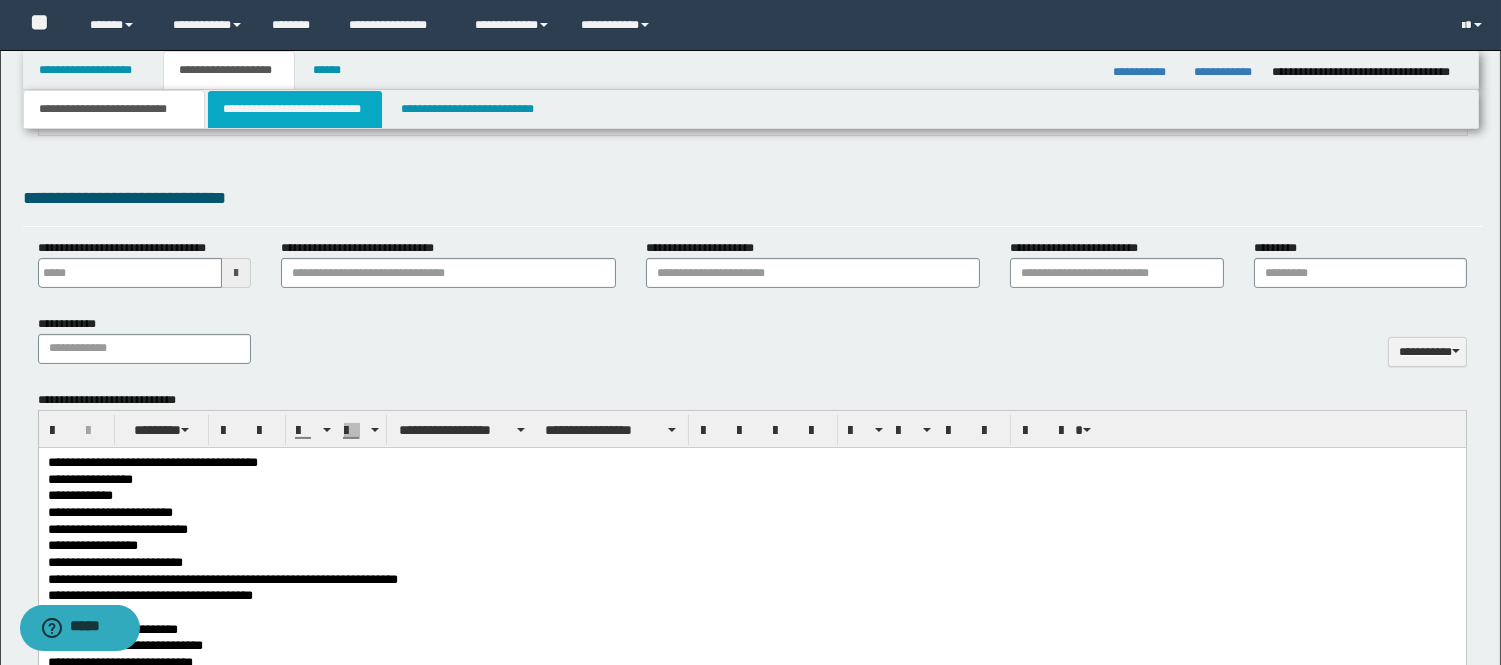 click on "**********" at bounding box center (295, 109) 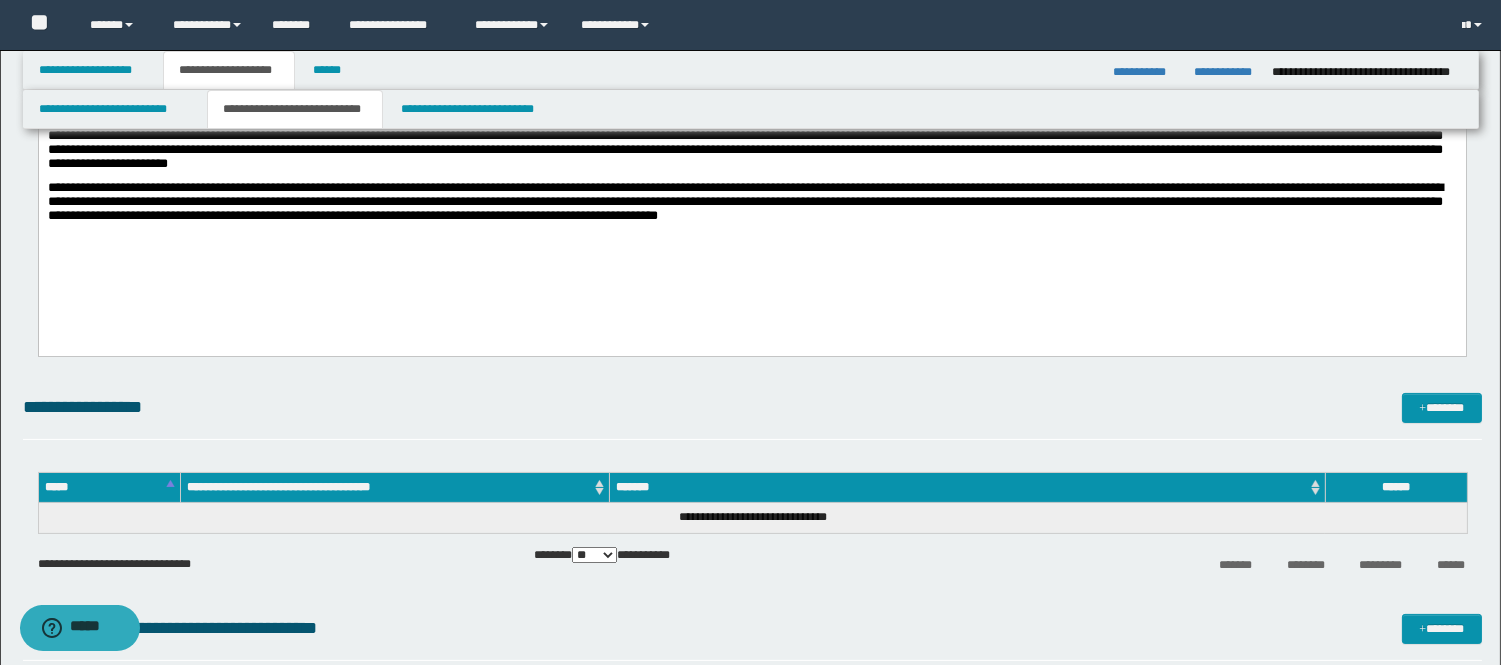 click on "**********" at bounding box center [751, -18] 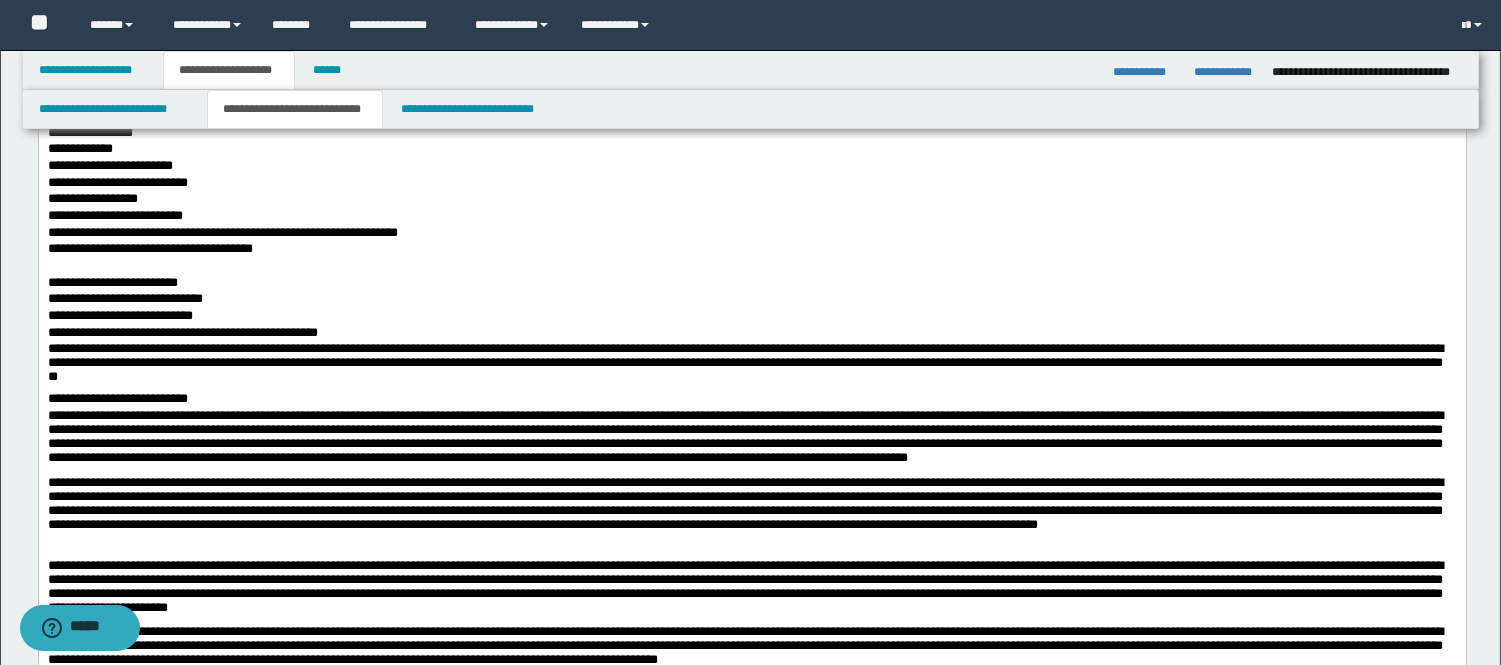 scroll, scrollTop: 222, scrollLeft: 0, axis: vertical 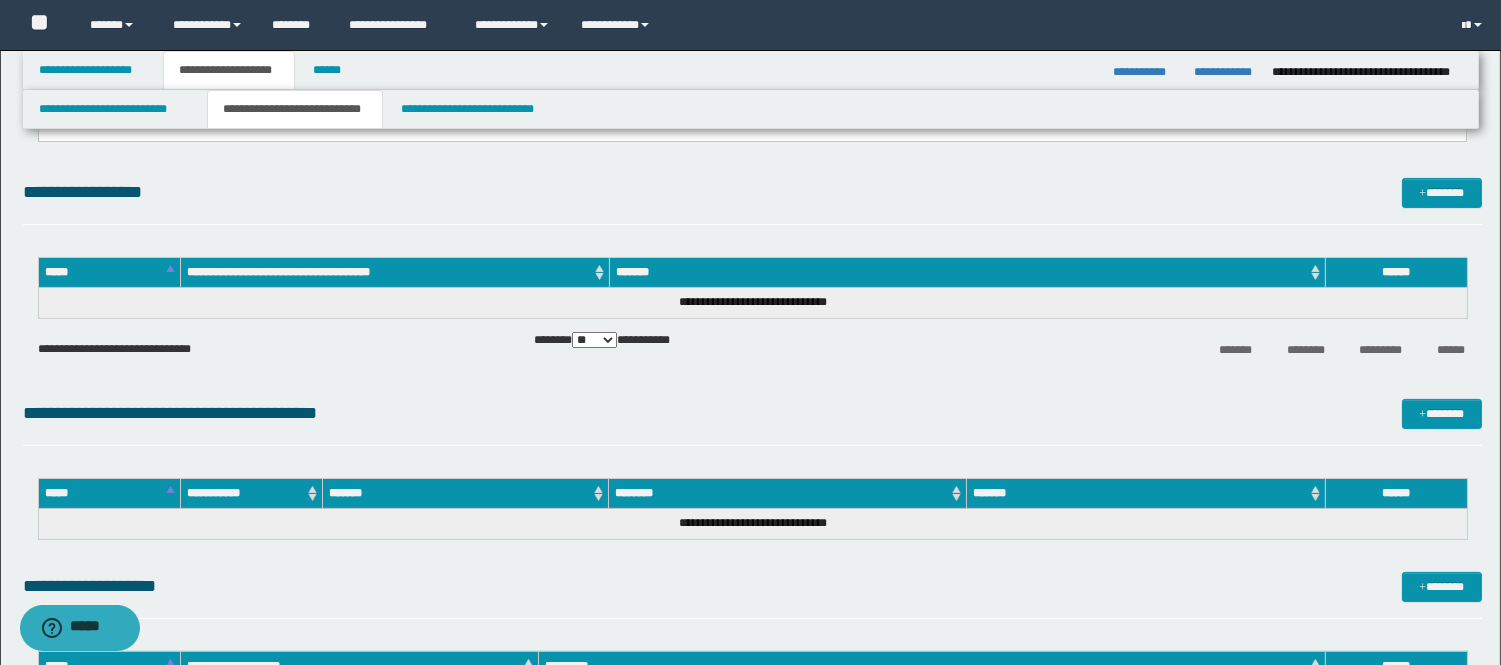 drag, startPoint x: 46, startPoint y: -541, endPoint x: 558, endPoint y: 27, distance: 764.70123 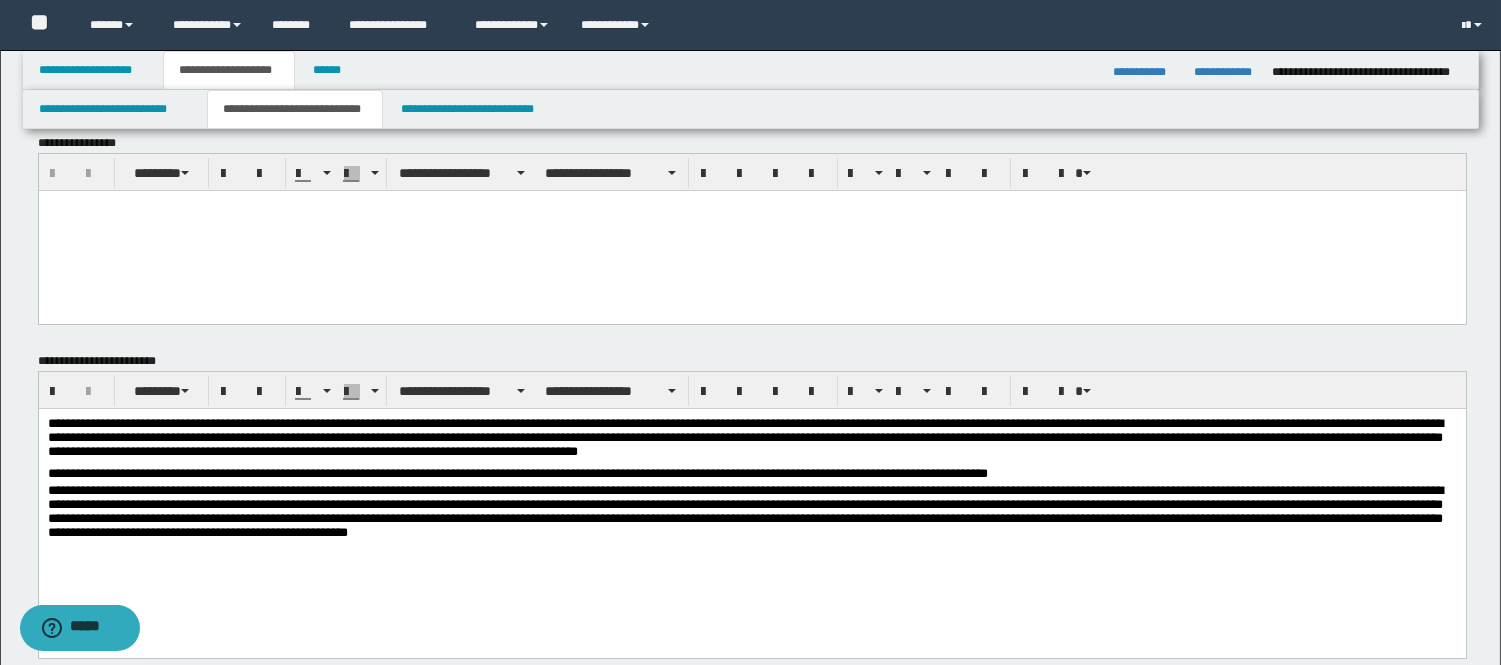 scroll, scrollTop: 0, scrollLeft: 0, axis: both 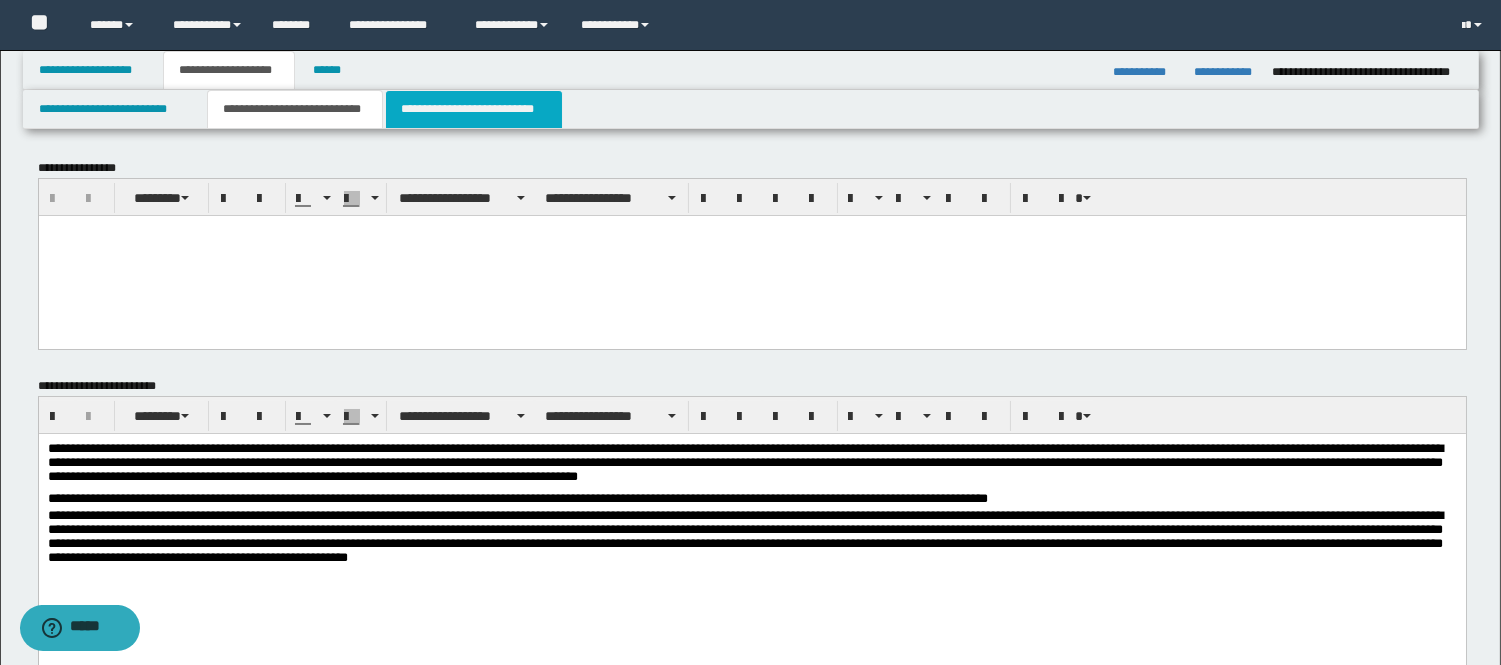 click on "**********" at bounding box center (474, 109) 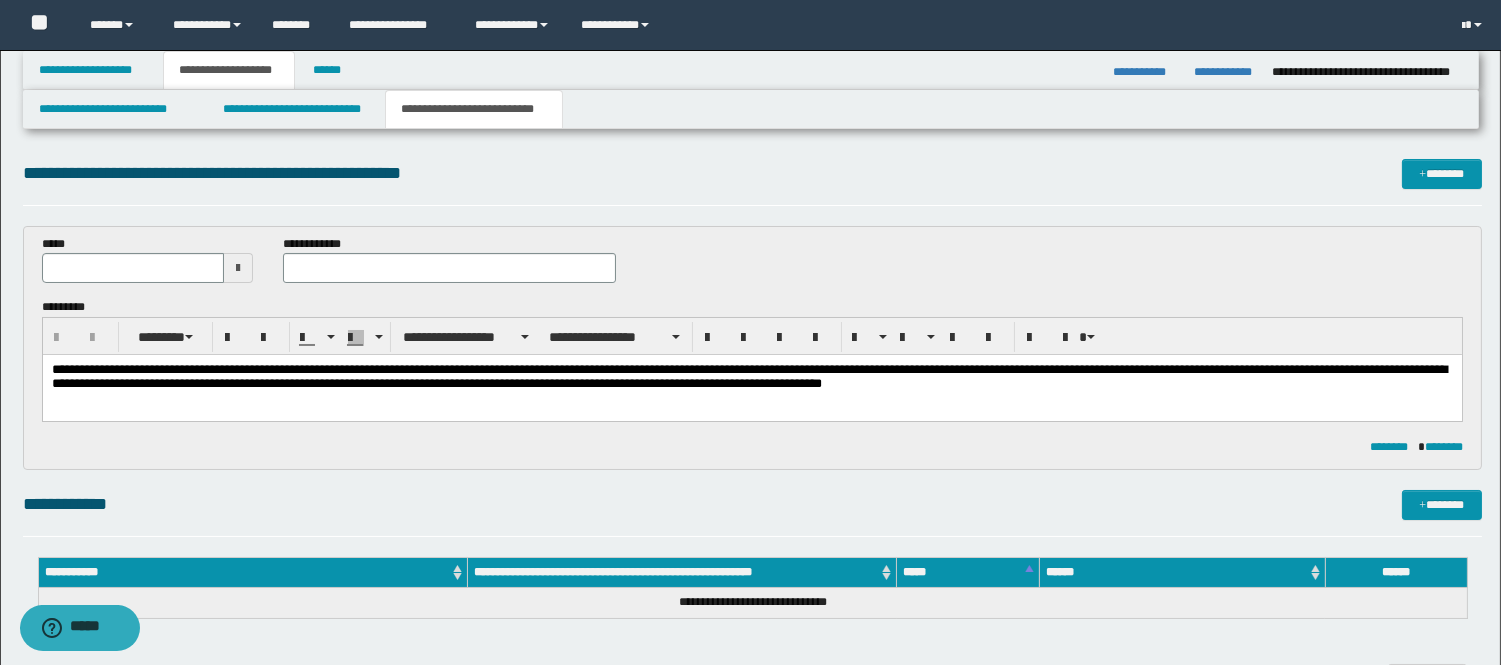 click on "**********" at bounding box center (751, 404) 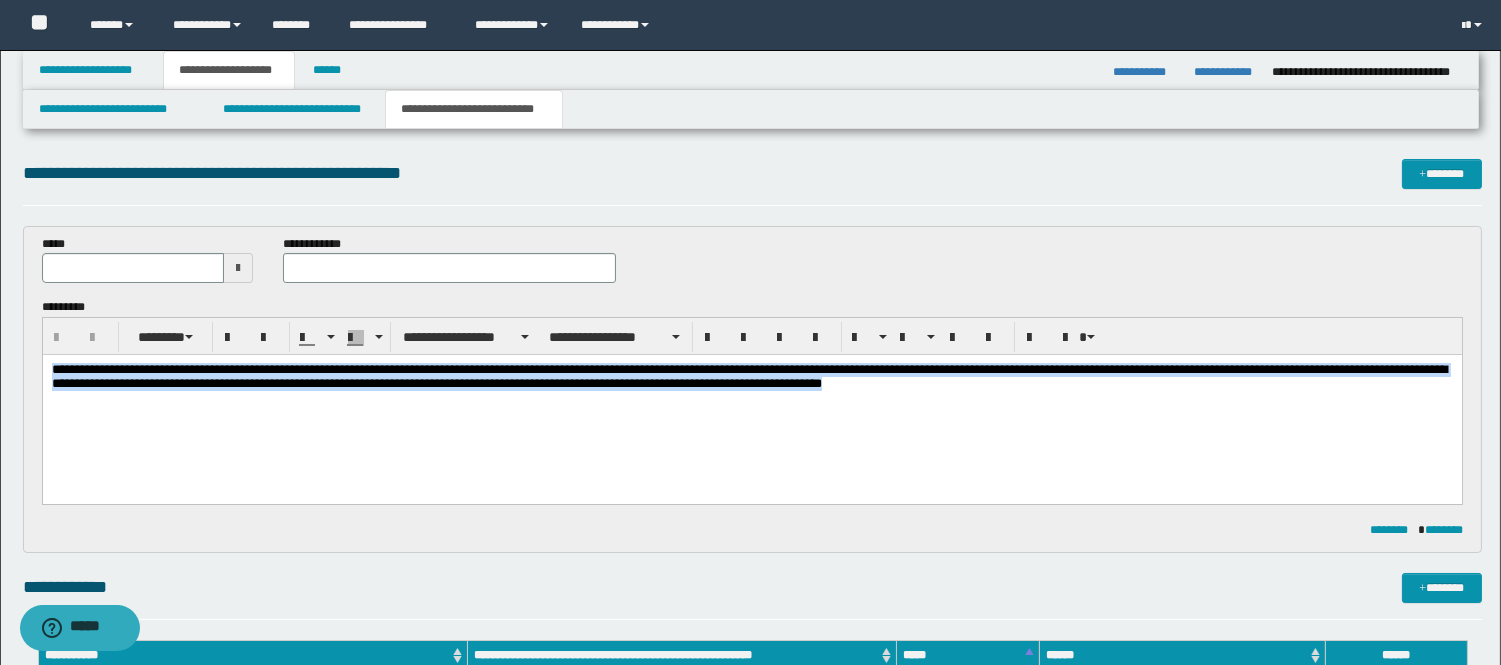 drag, startPoint x: 49, startPoint y: 369, endPoint x: 1161, endPoint y: 419, distance: 1113.1235 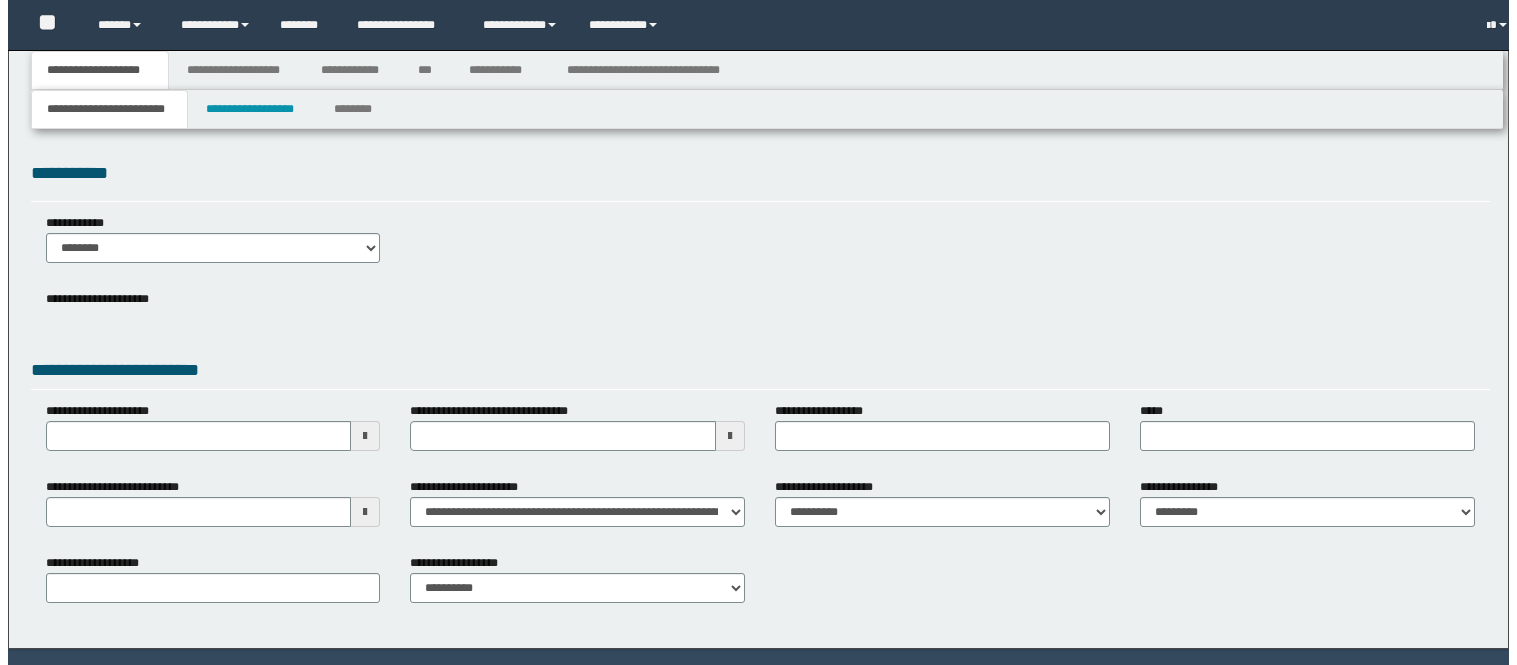 scroll, scrollTop: 0, scrollLeft: 0, axis: both 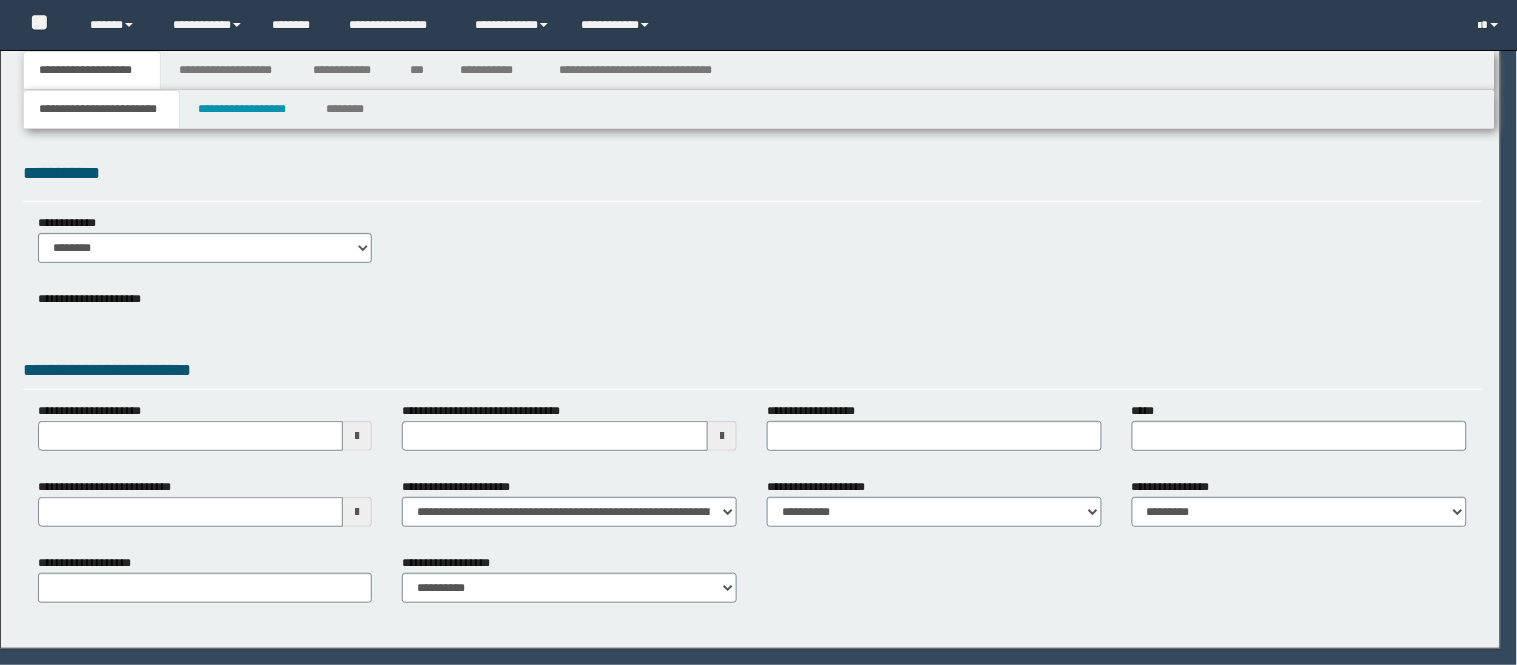 select on "*" 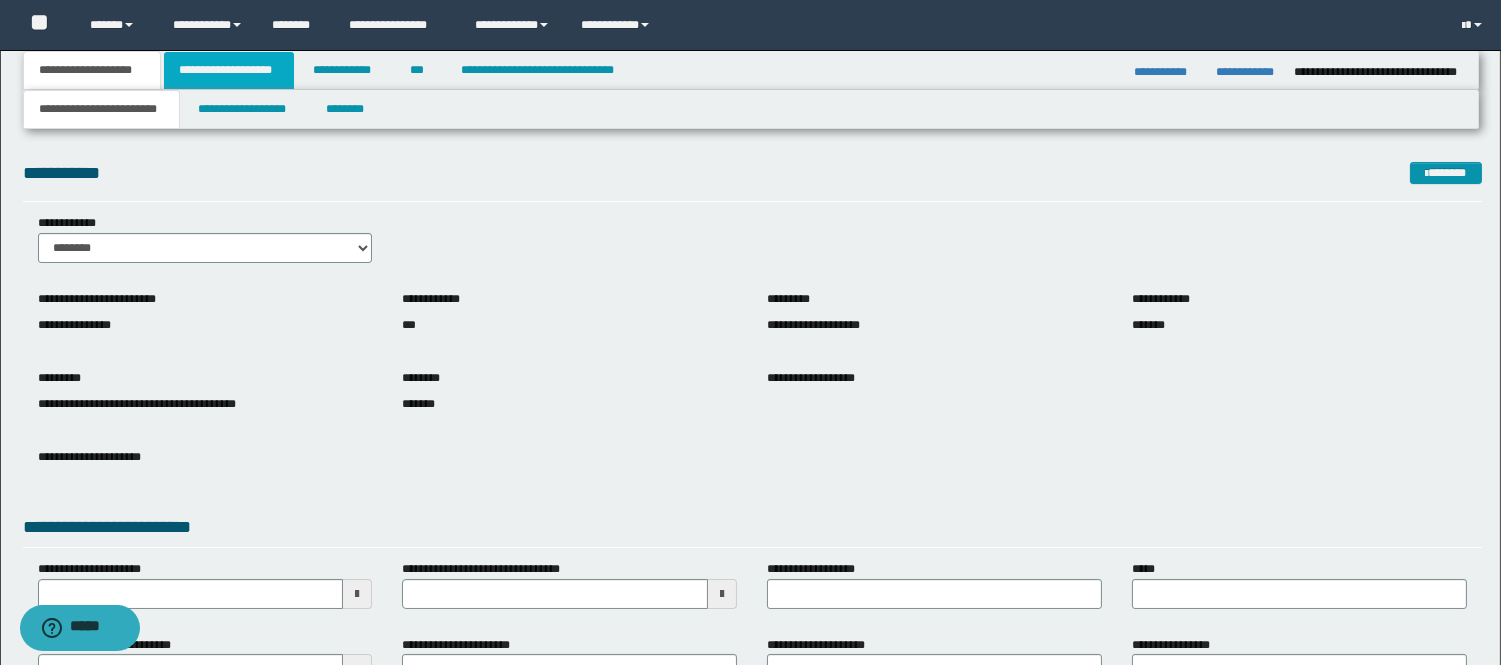 click on "**********" at bounding box center [229, 70] 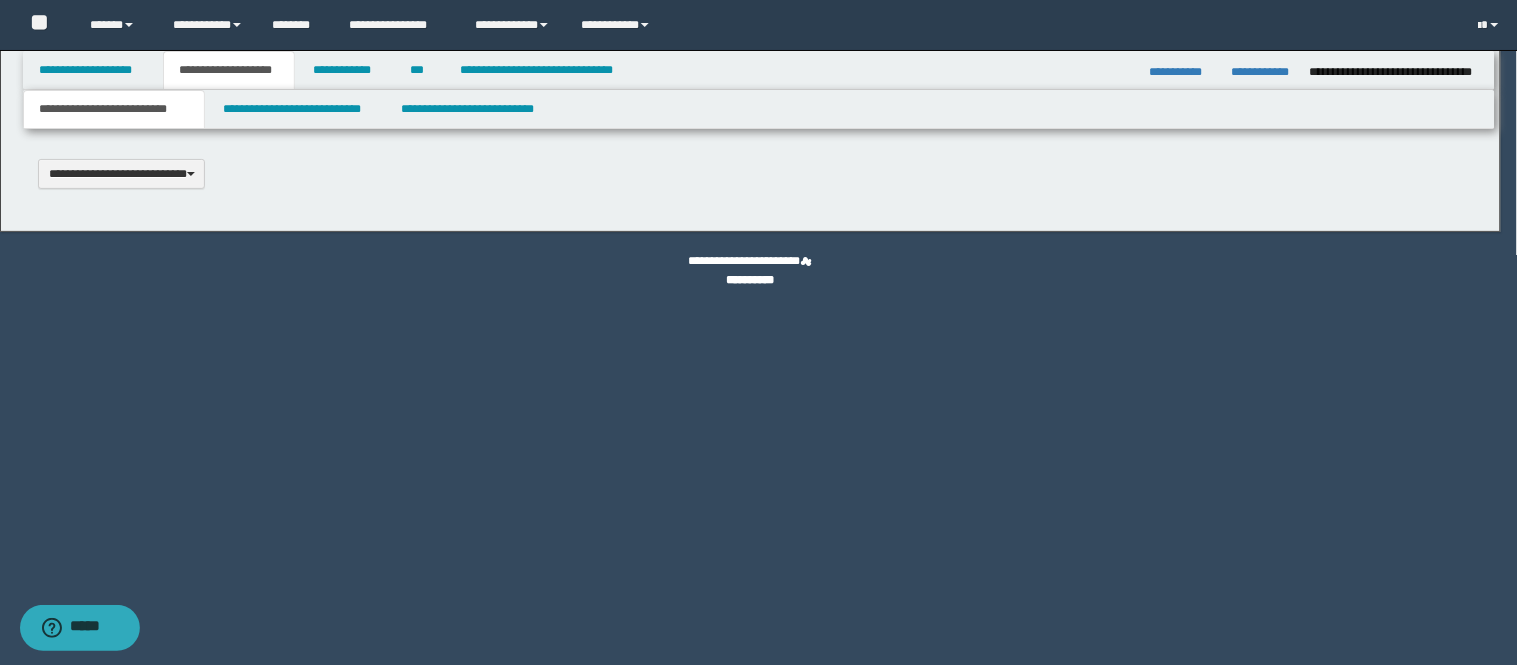 scroll, scrollTop: 0, scrollLeft: 0, axis: both 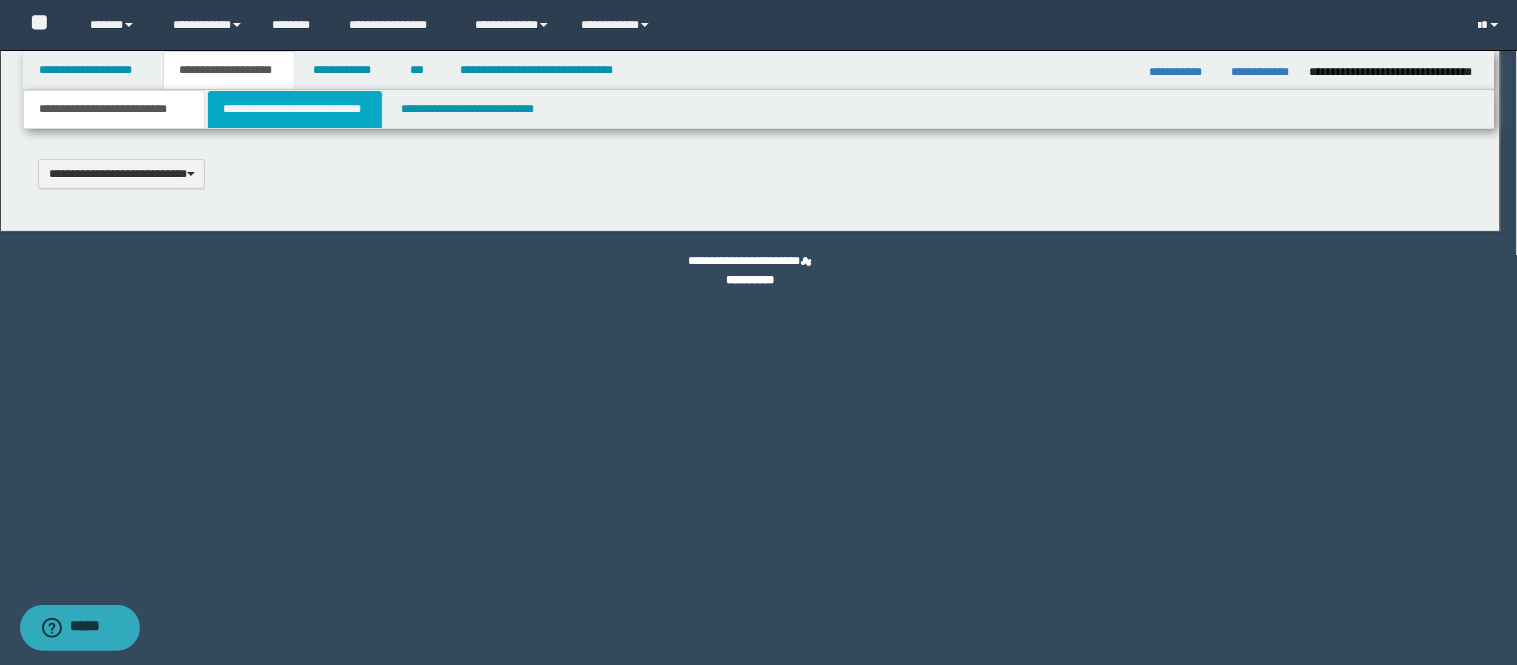 select on "*" 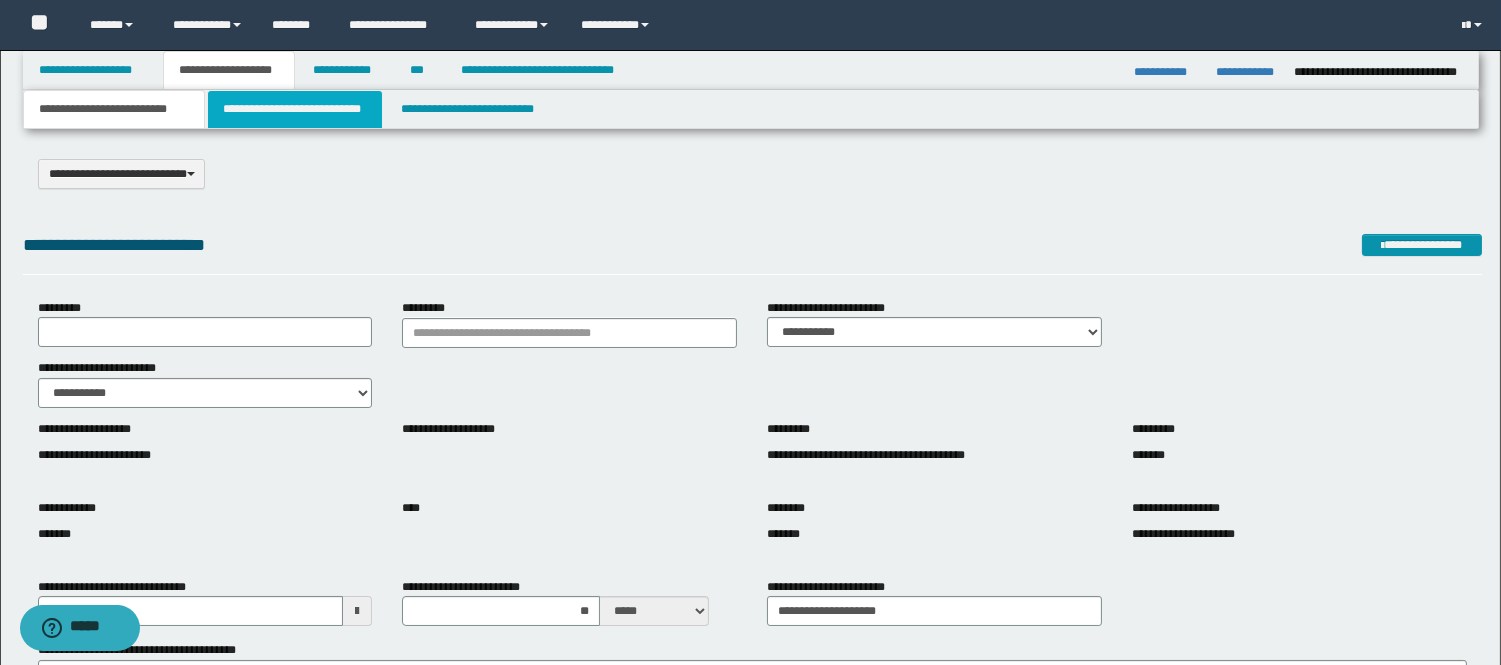 click on "**********" at bounding box center (295, 109) 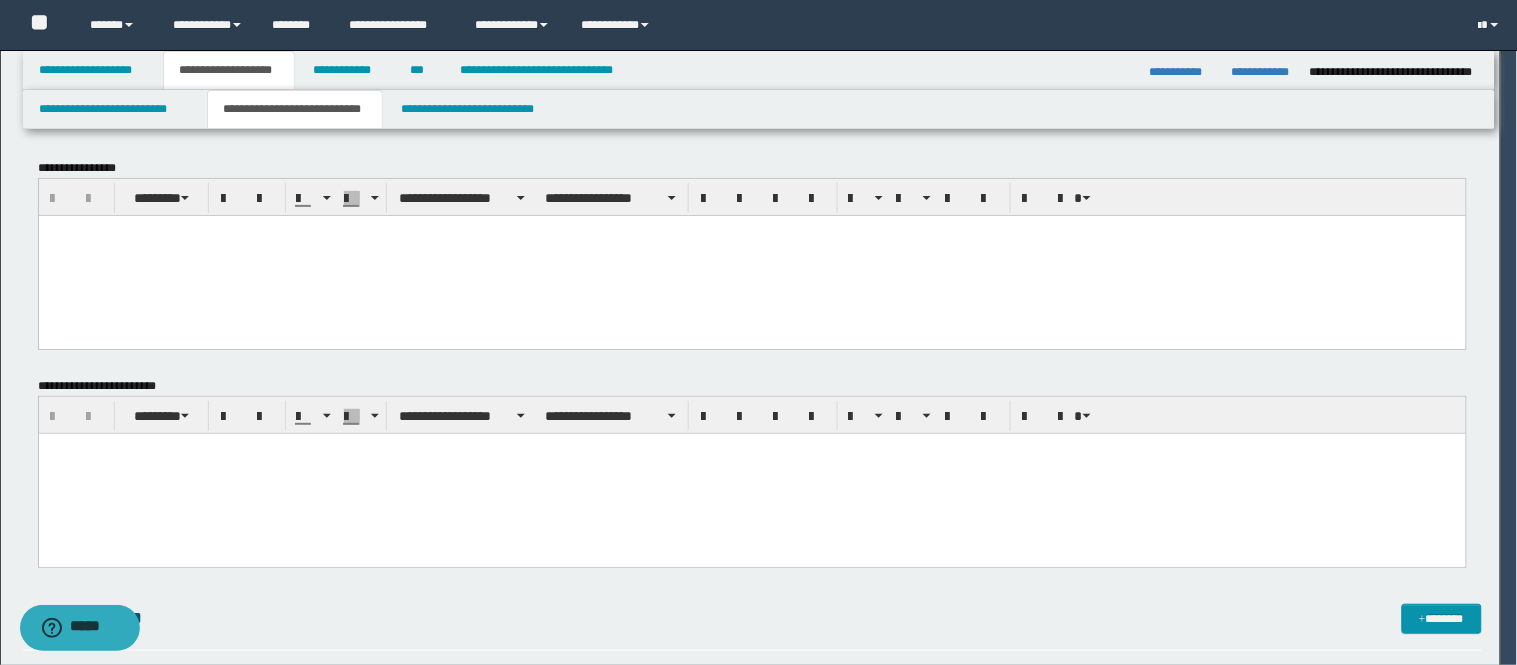 scroll, scrollTop: 0, scrollLeft: 0, axis: both 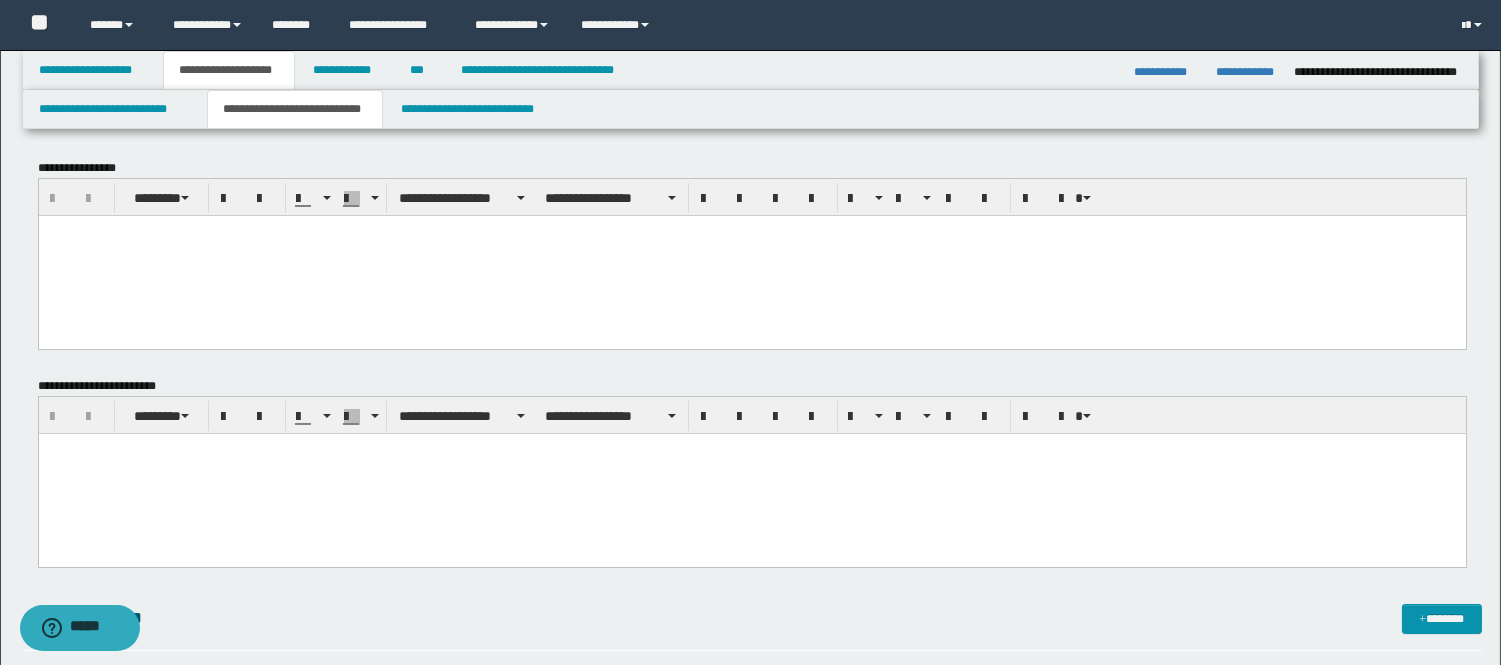 click at bounding box center [751, 474] 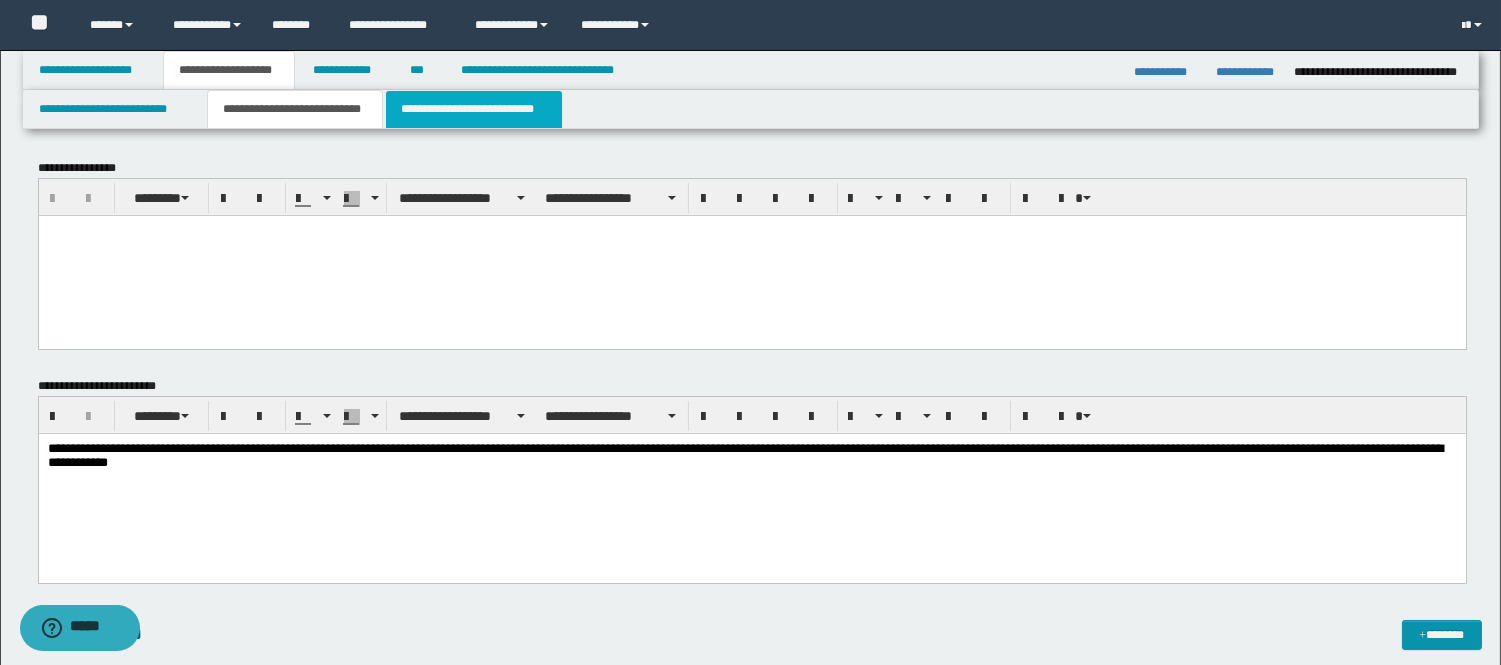 click on "**********" at bounding box center [474, 109] 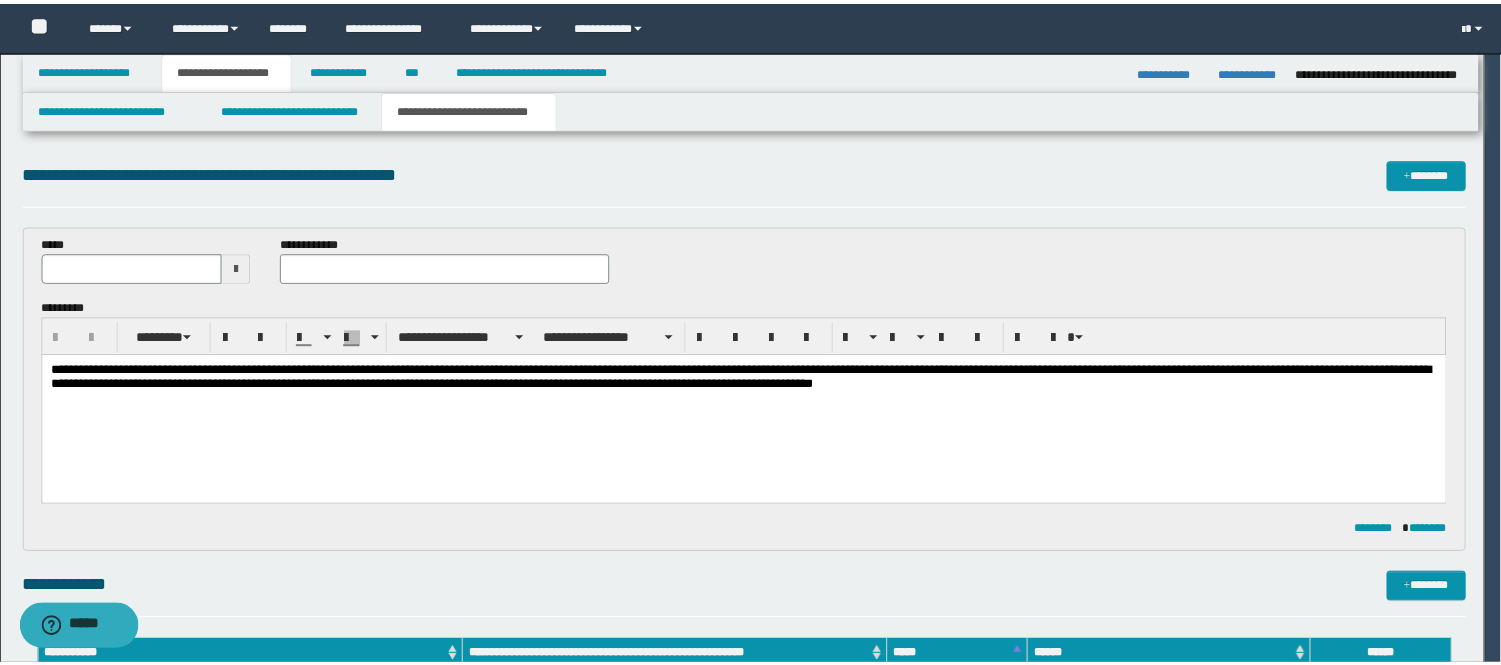 scroll, scrollTop: 0, scrollLeft: 0, axis: both 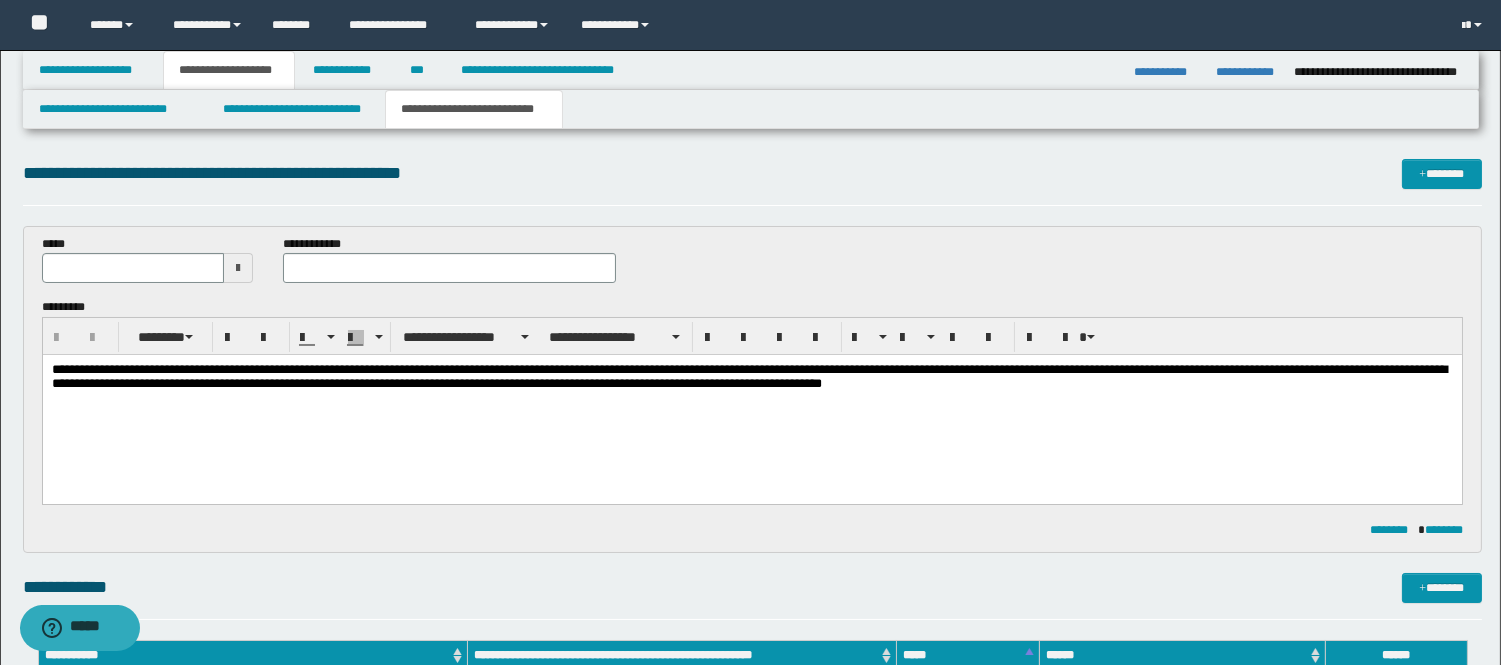 click on "**********" at bounding box center (751, 404) 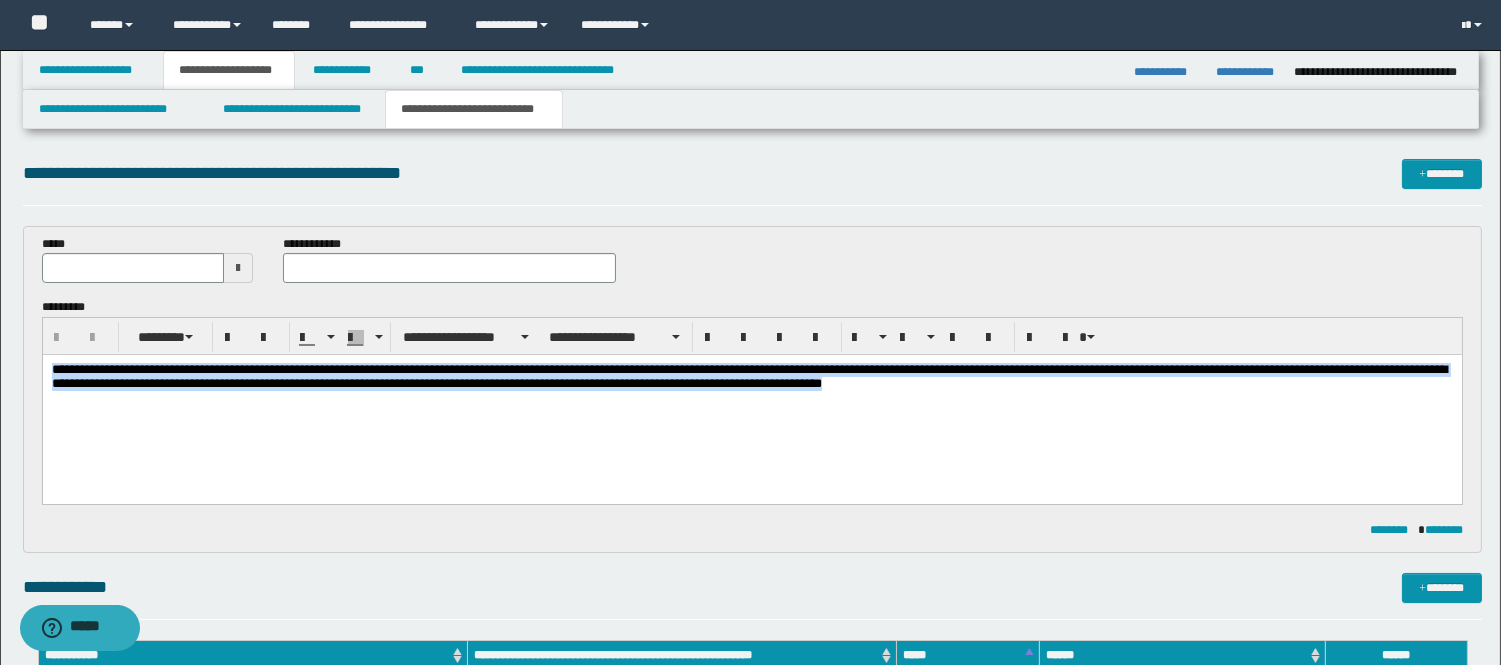 drag, startPoint x: 51, startPoint y: 368, endPoint x: 1086, endPoint y: 439, distance: 1037.4324 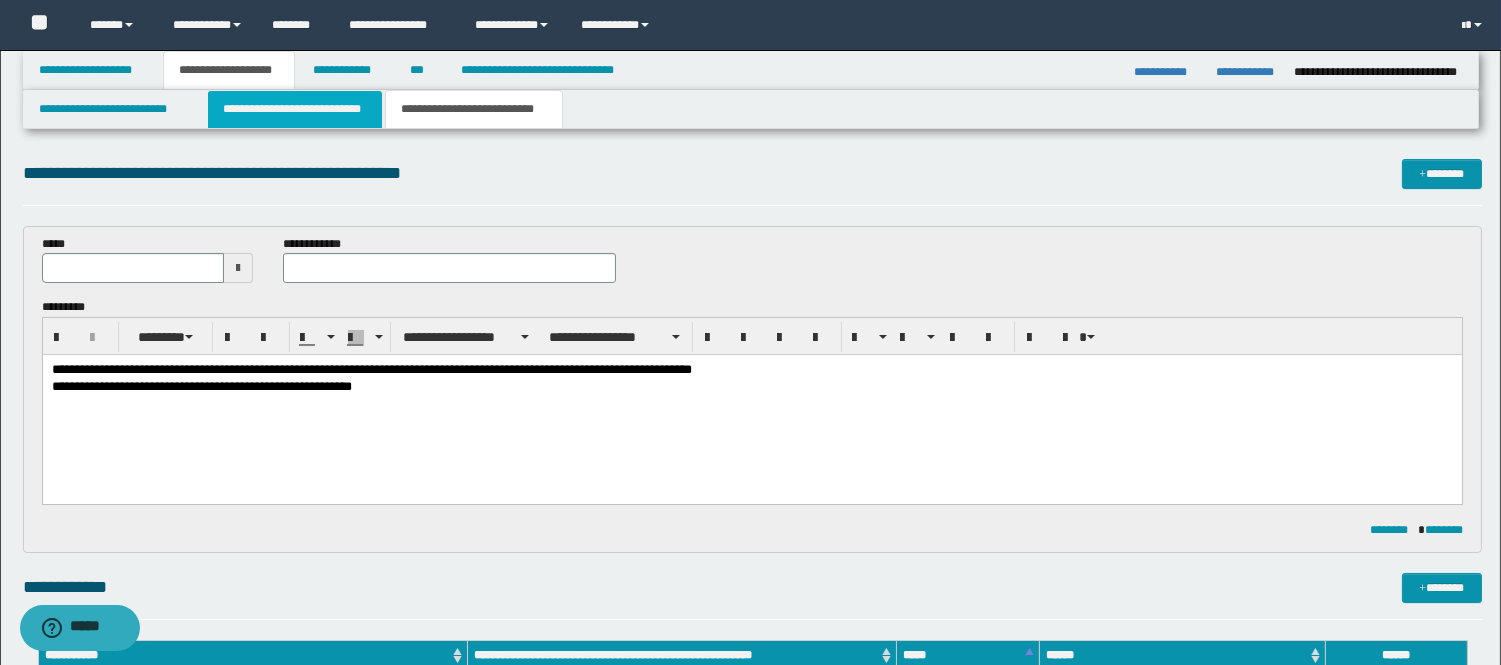 click on "**********" at bounding box center (295, 109) 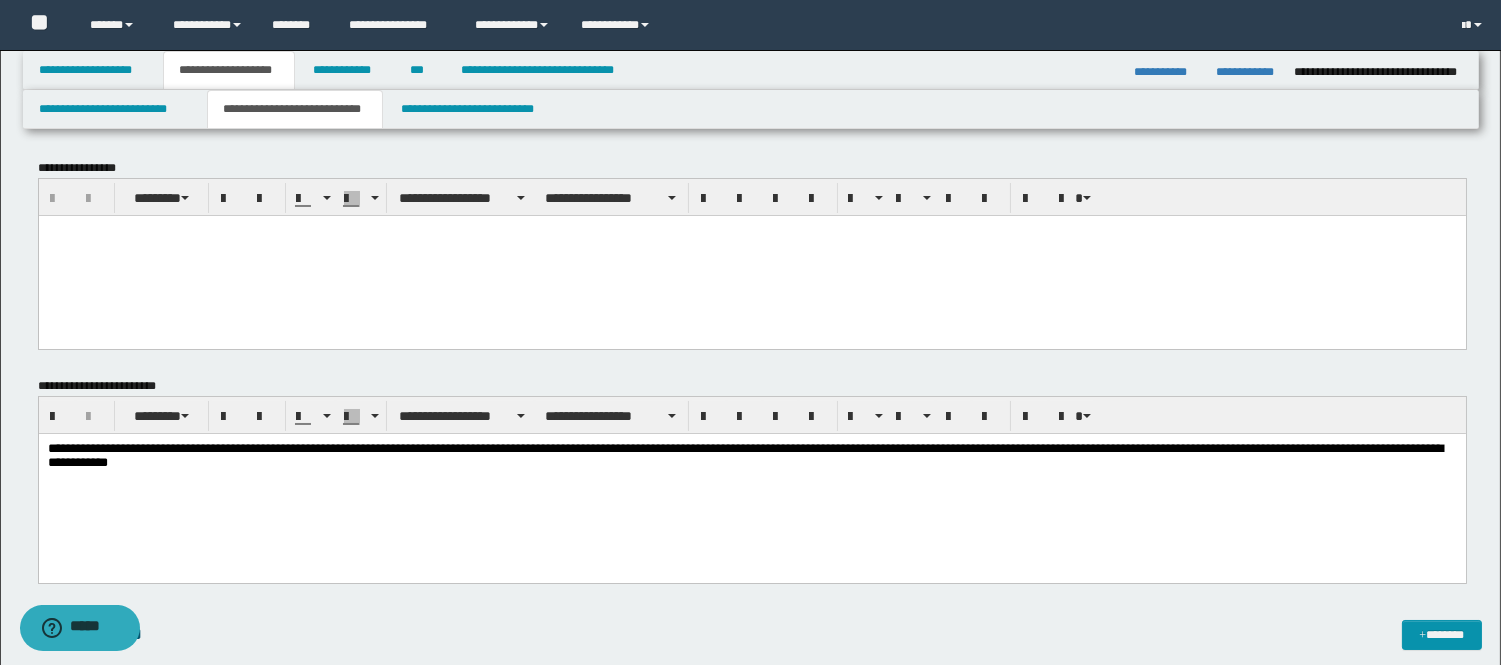 drag, startPoint x: 259, startPoint y: 488, endPoint x: 242, endPoint y: 480, distance: 18.788294 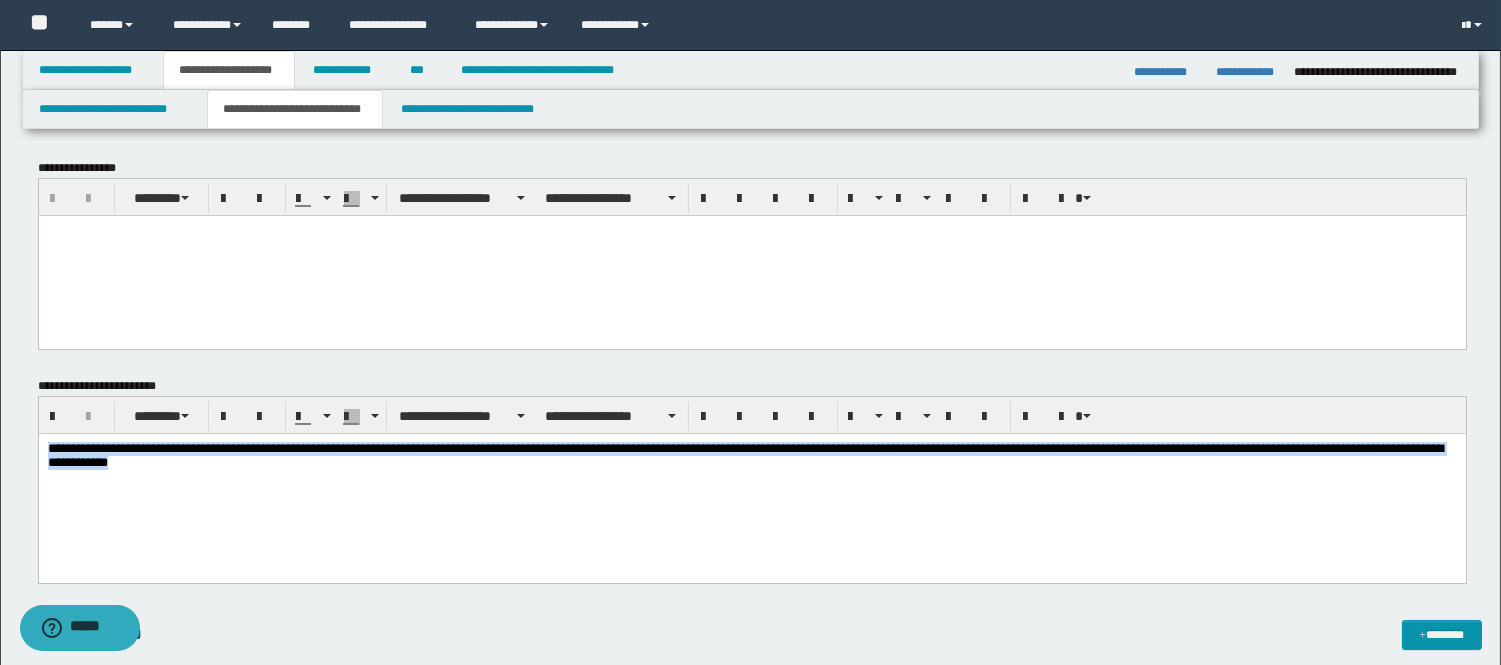 drag, startPoint x: 45, startPoint y: 444, endPoint x: 313, endPoint y: 518, distance: 278.02878 